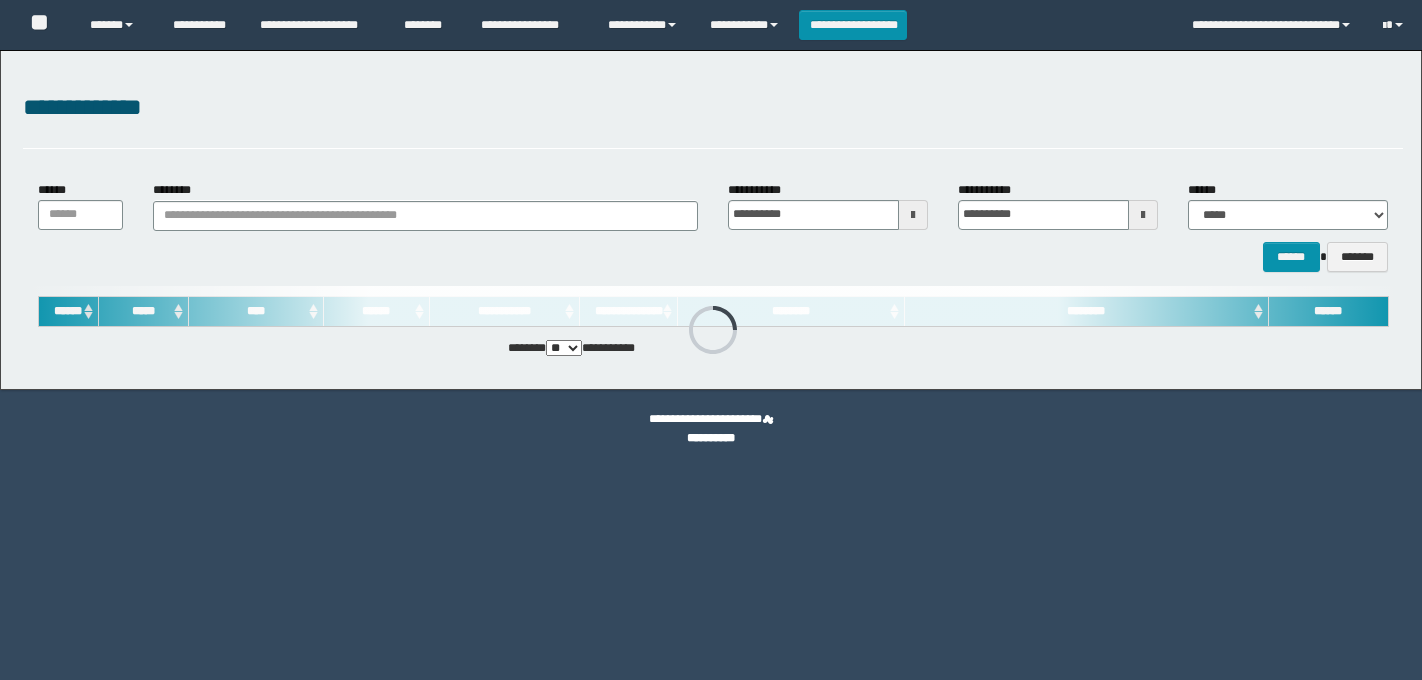 scroll, scrollTop: 0, scrollLeft: 0, axis: both 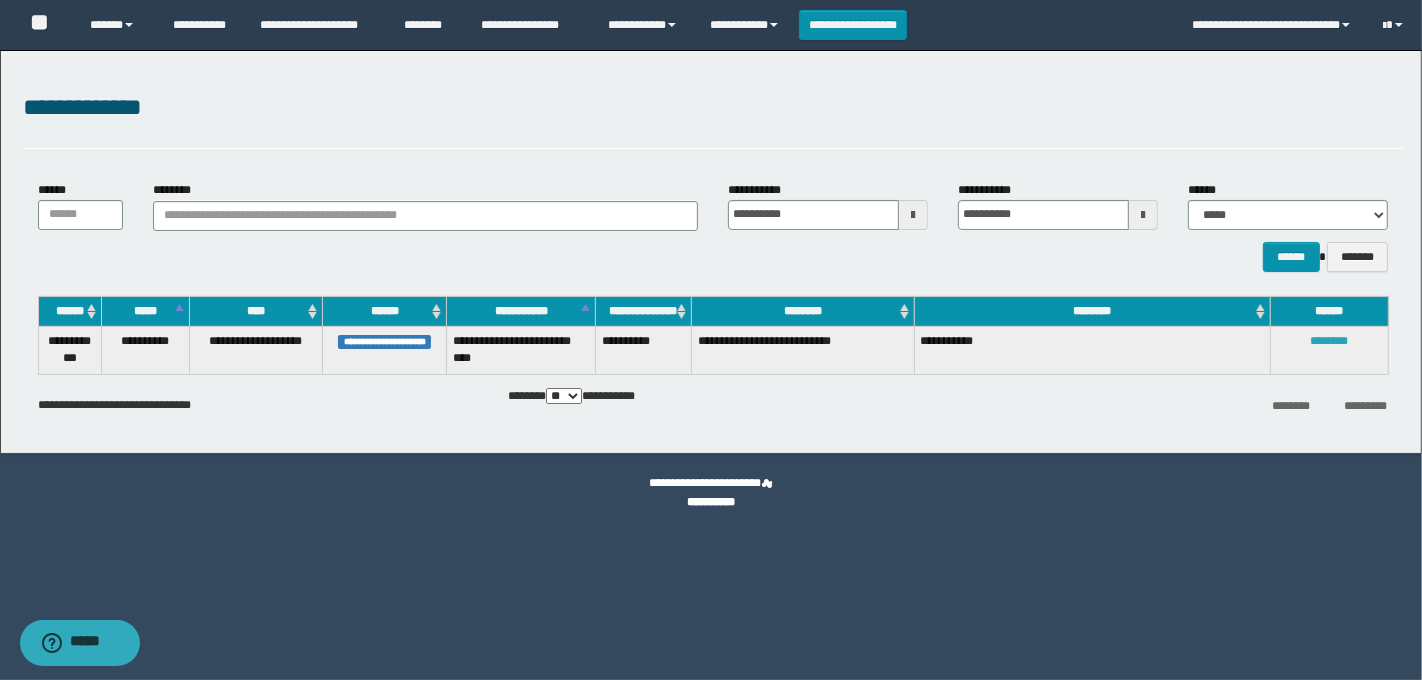 click on "********" at bounding box center (1329, 341) 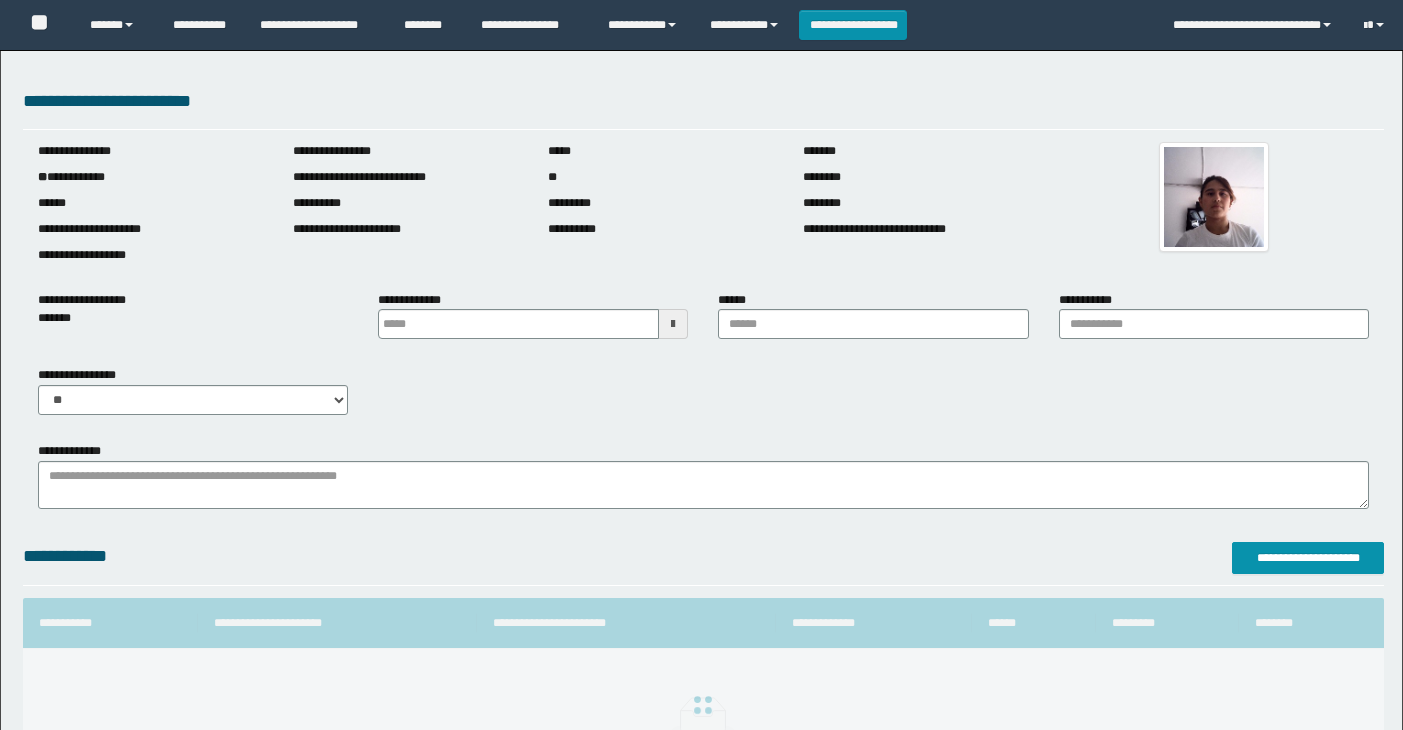 scroll, scrollTop: 0, scrollLeft: 0, axis: both 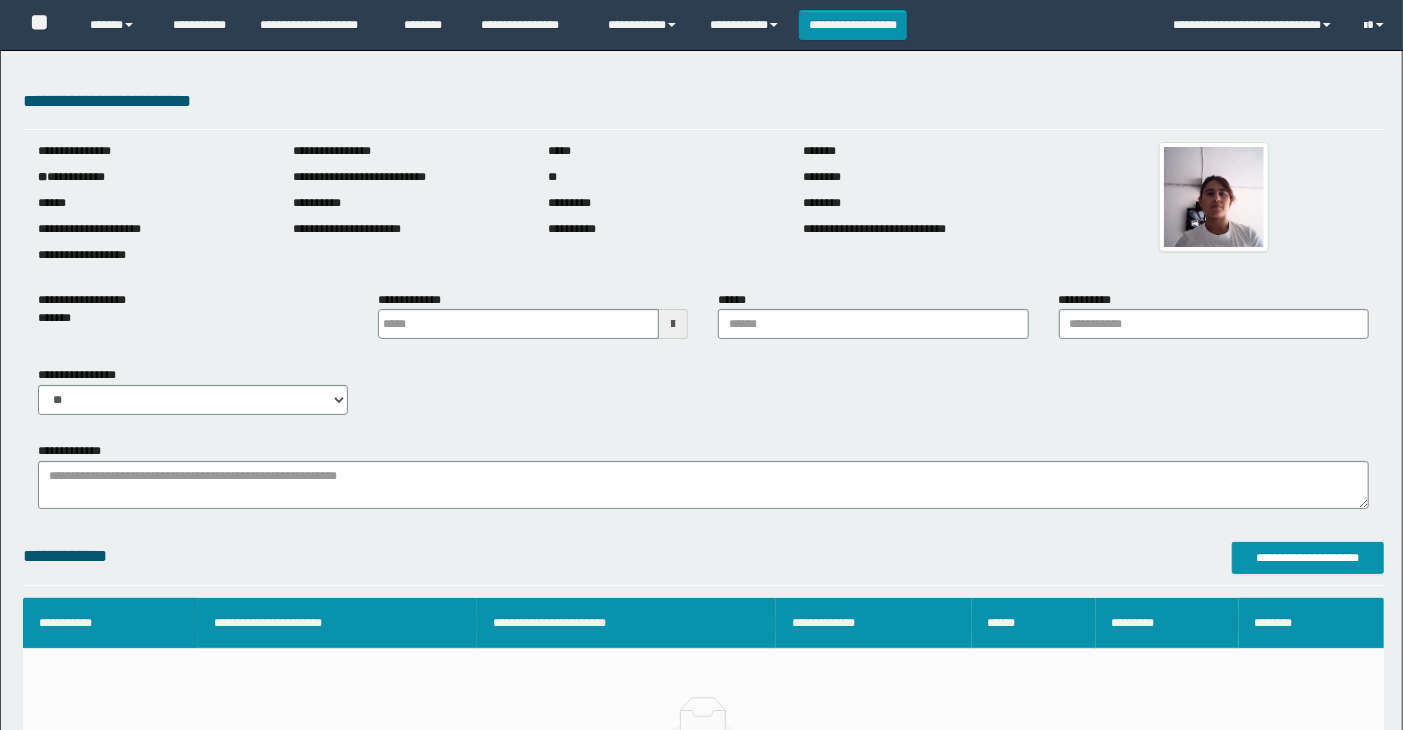 type on "**********" 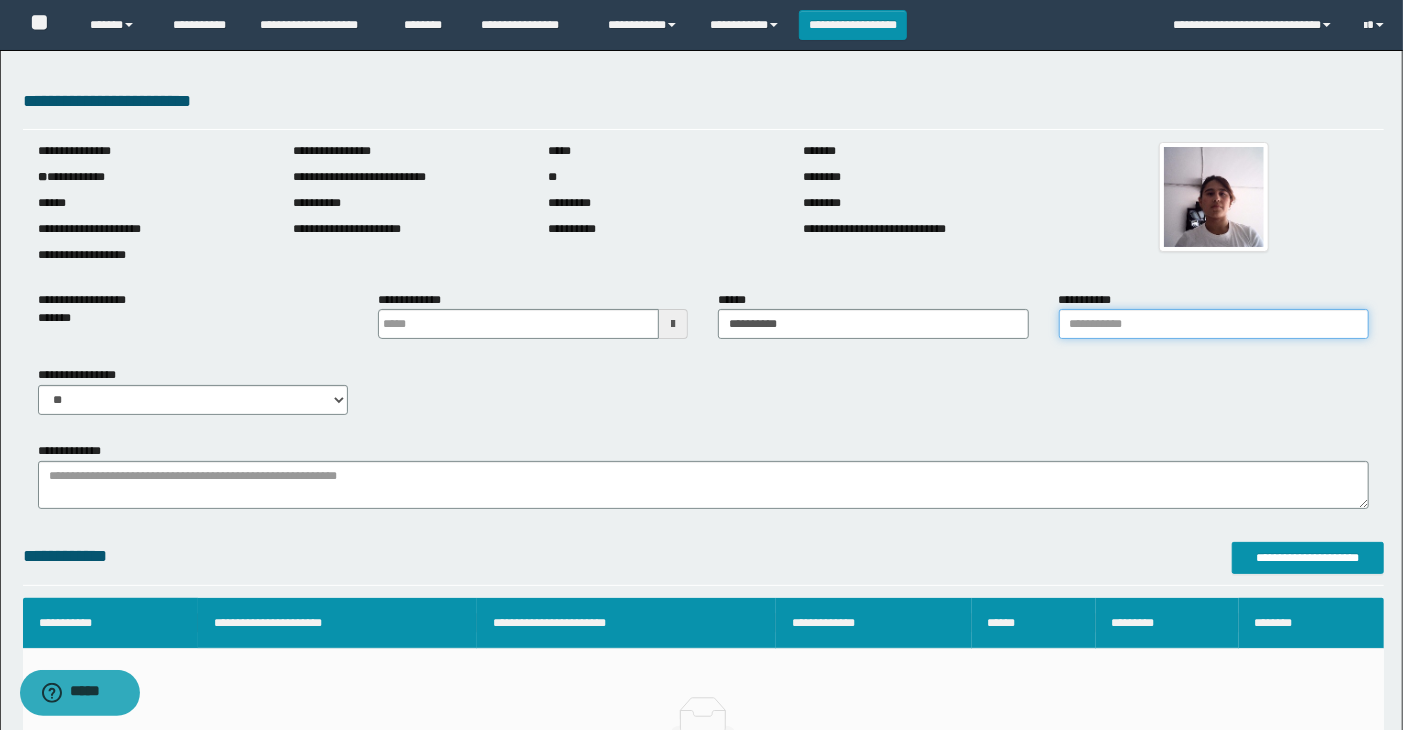 scroll, scrollTop: 0, scrollLeft: 0, axis: both 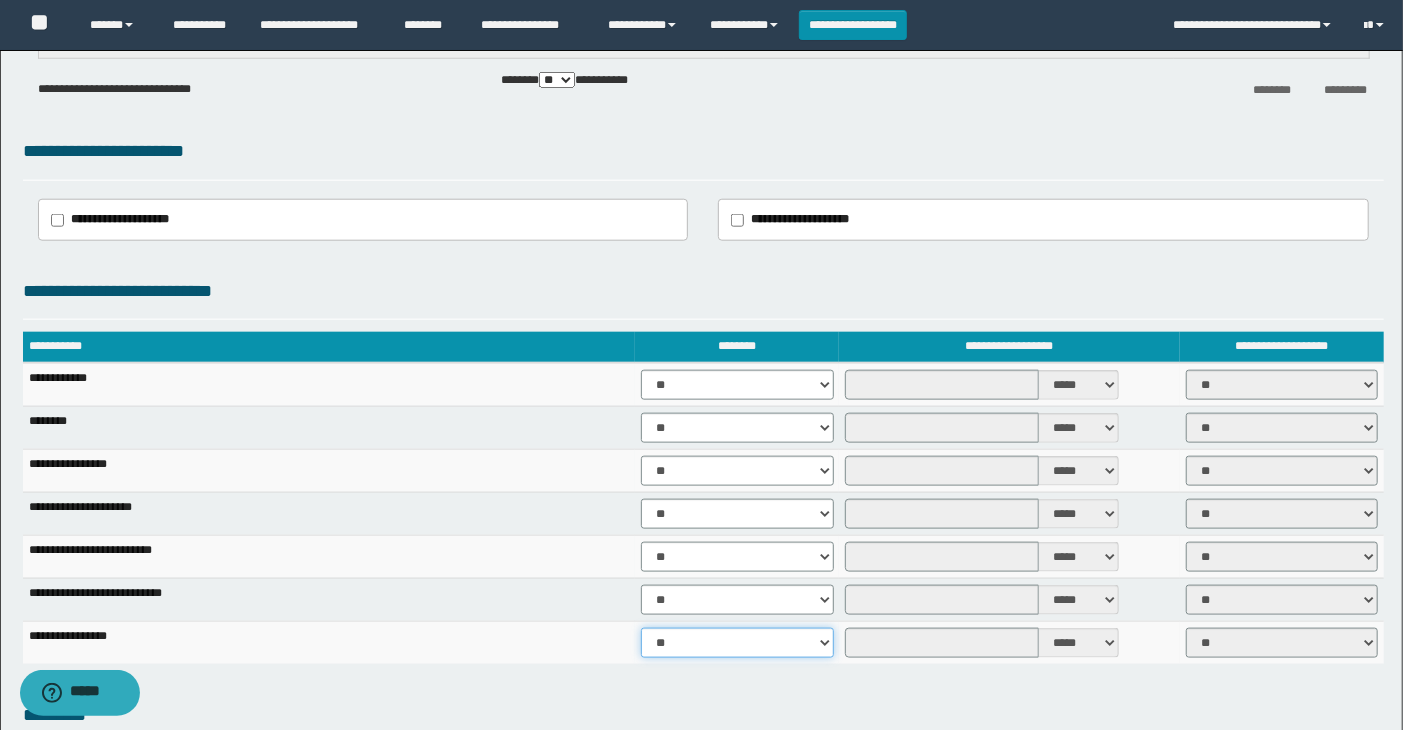 click on "**
**" at bounding box center [737, 643] 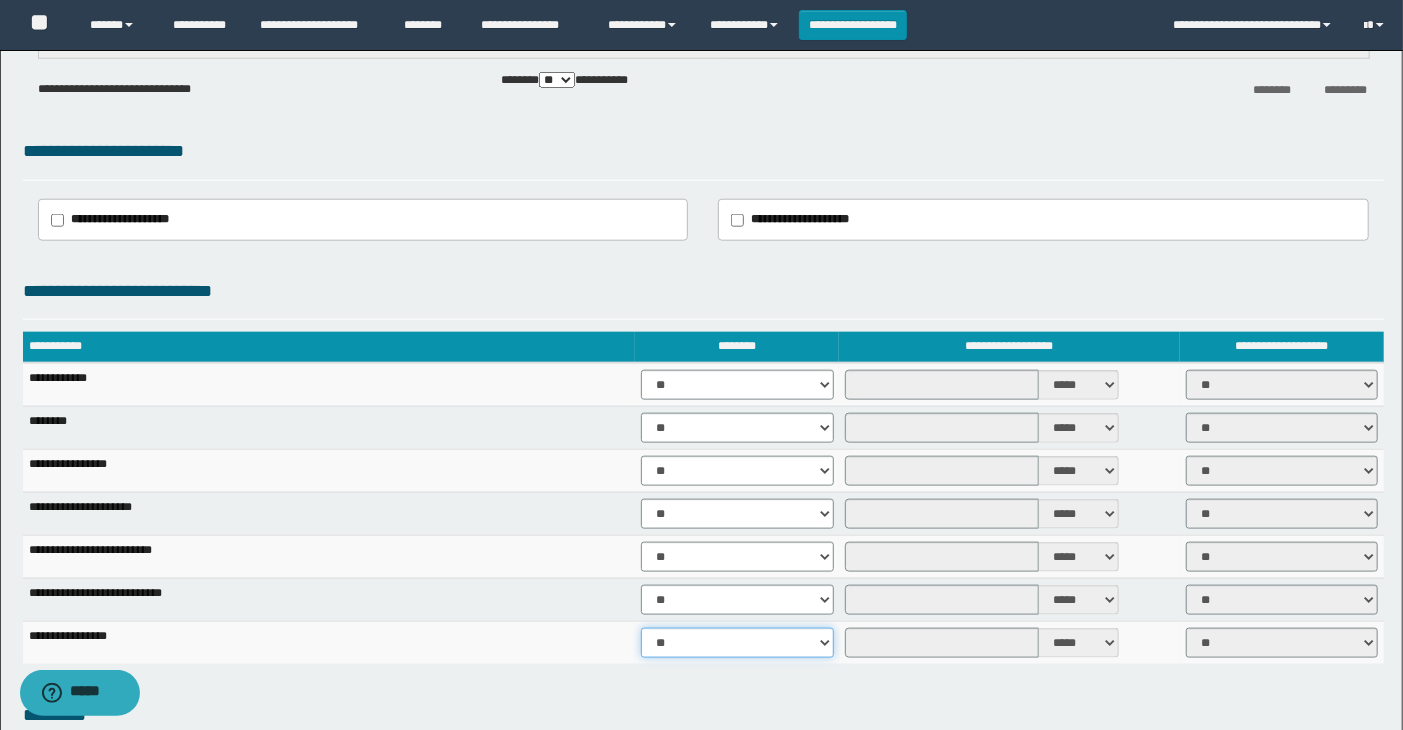 click on "**
**" at bounding box center (737, 643) 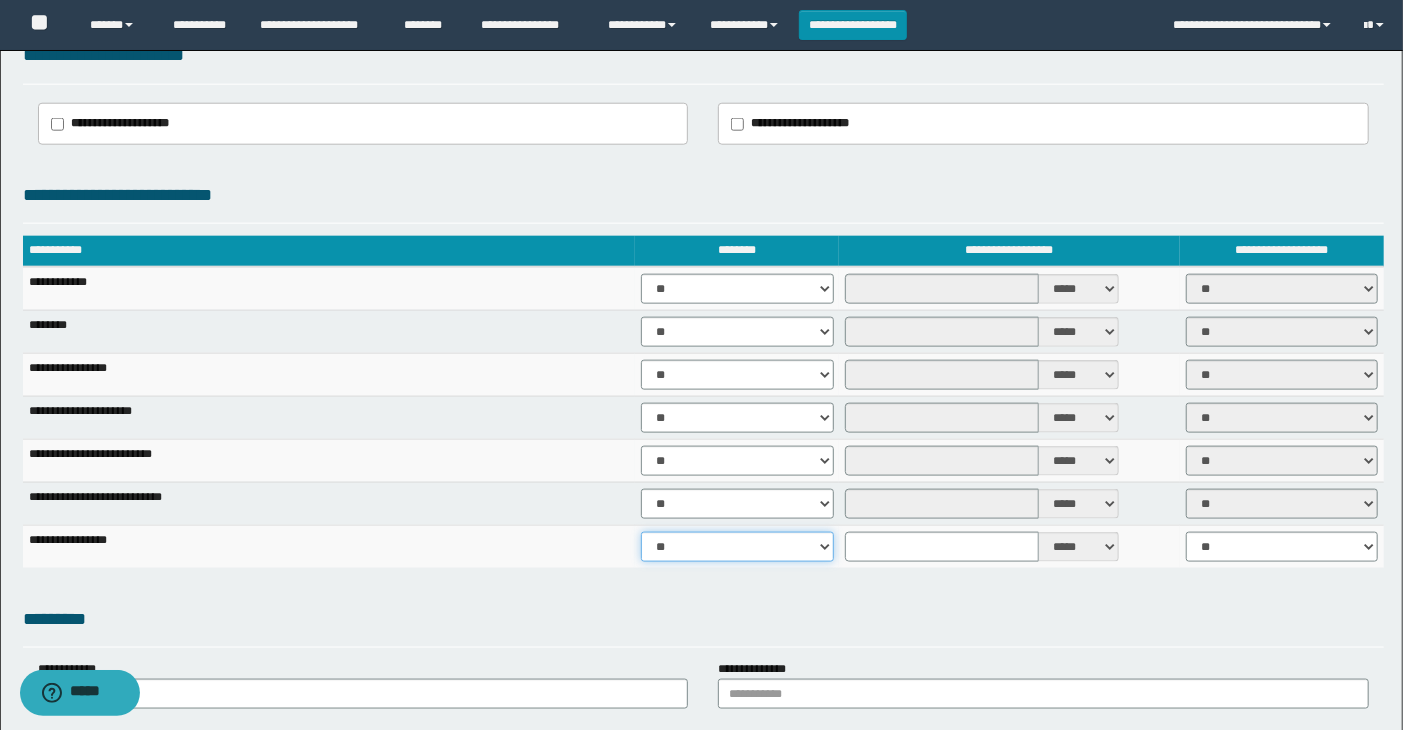 scroll, scrollTop: 1333, scrollLeft: 0, axis: vertical 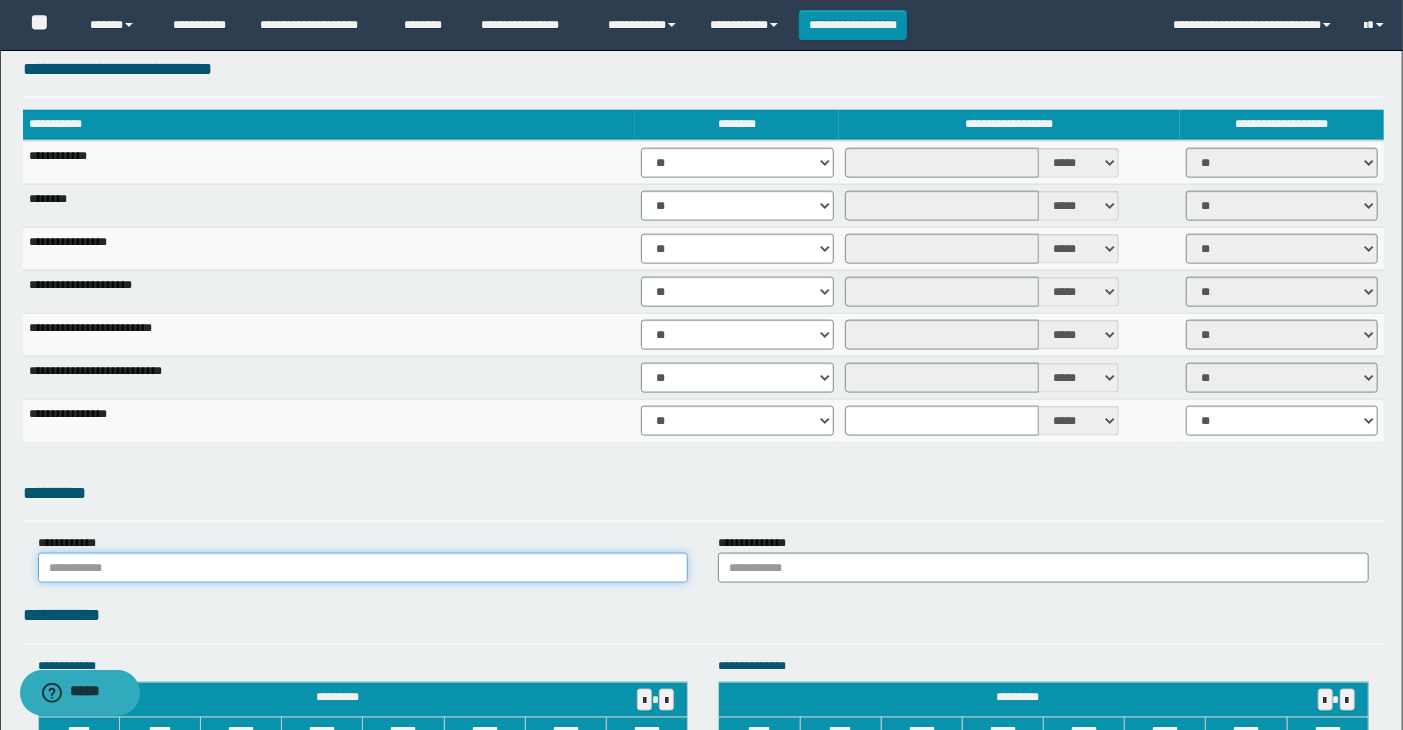 drag, startPoint x: 107, startPoint y: 568, endPoint x: 164, endPoint y: 585, distance: 59.48109 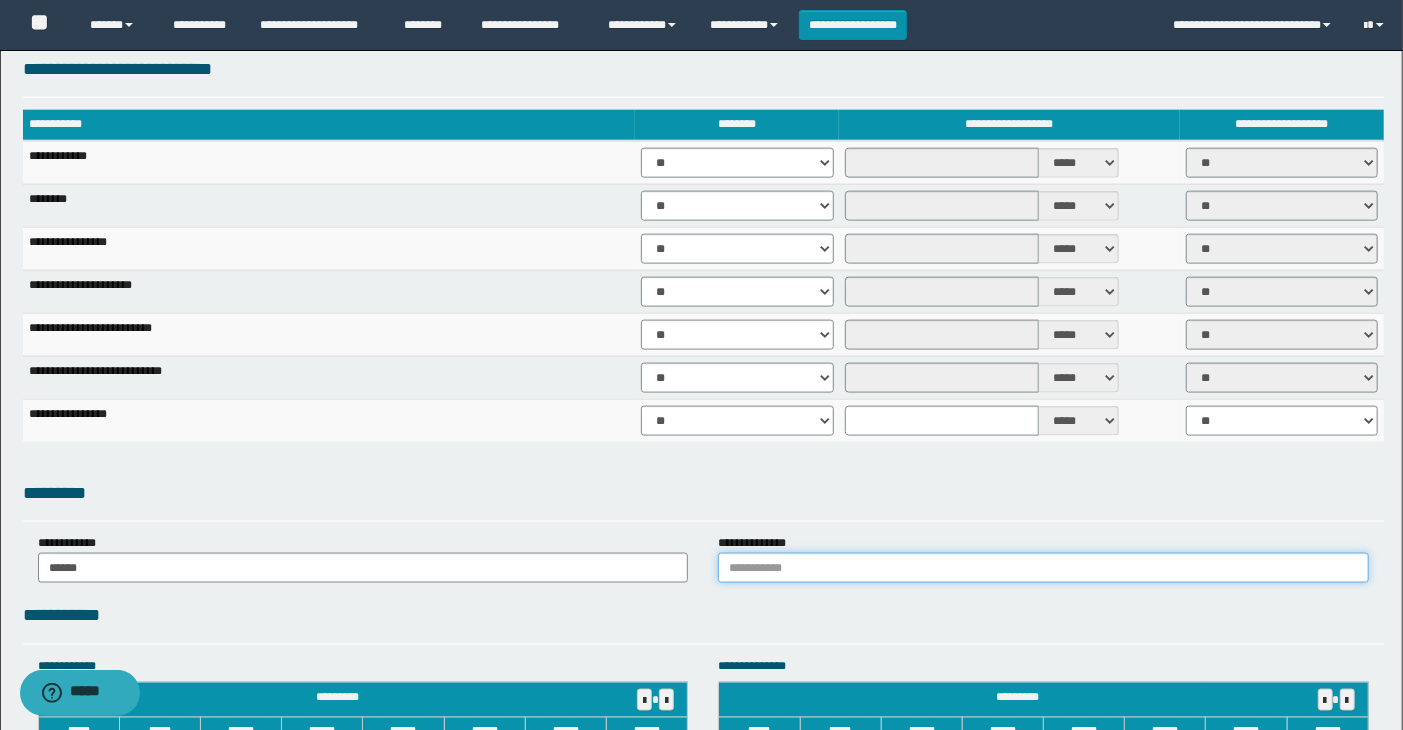 drag, startPoint x: 826, startPoint y: 572, endPoint x: 858, endPoint y: 578, distance: 32.55764 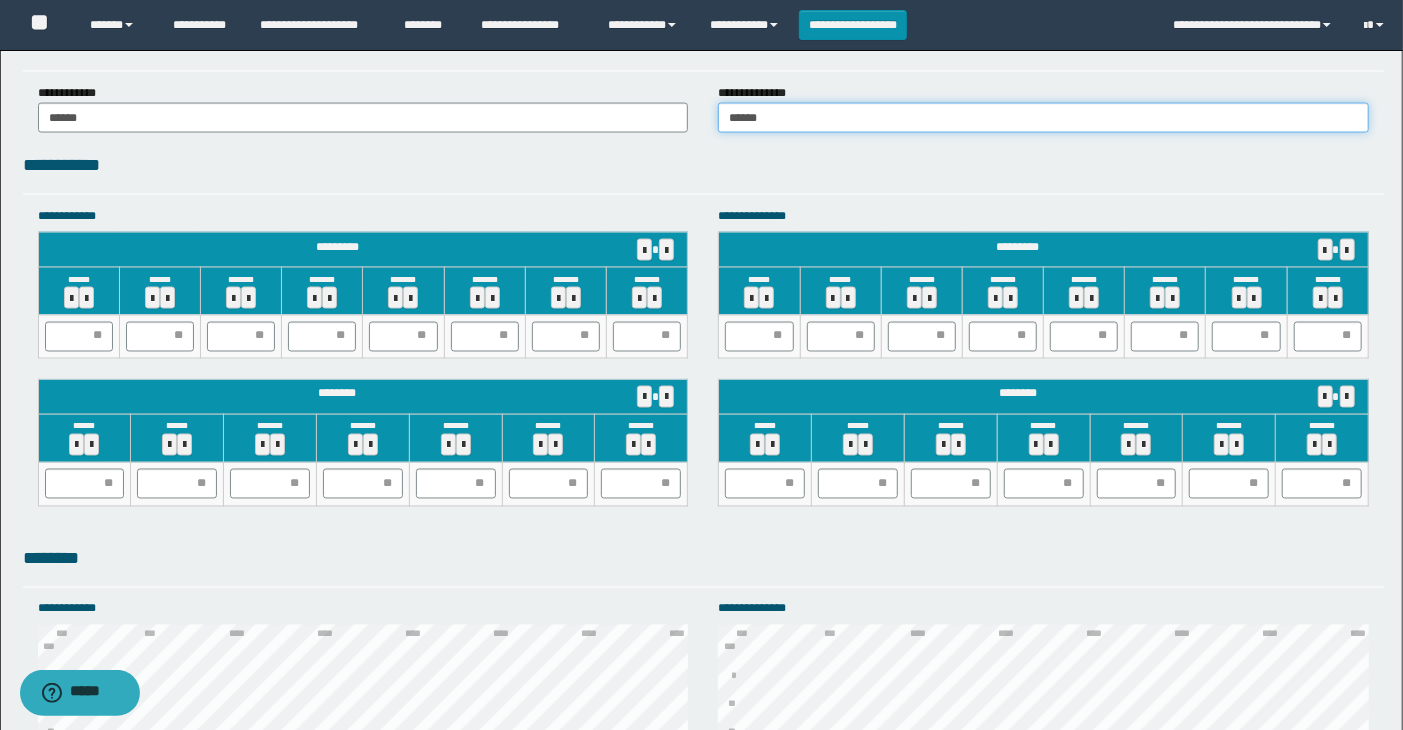 scroll, scrollTop: 1888, scrollLeft: 0, axis: vertical 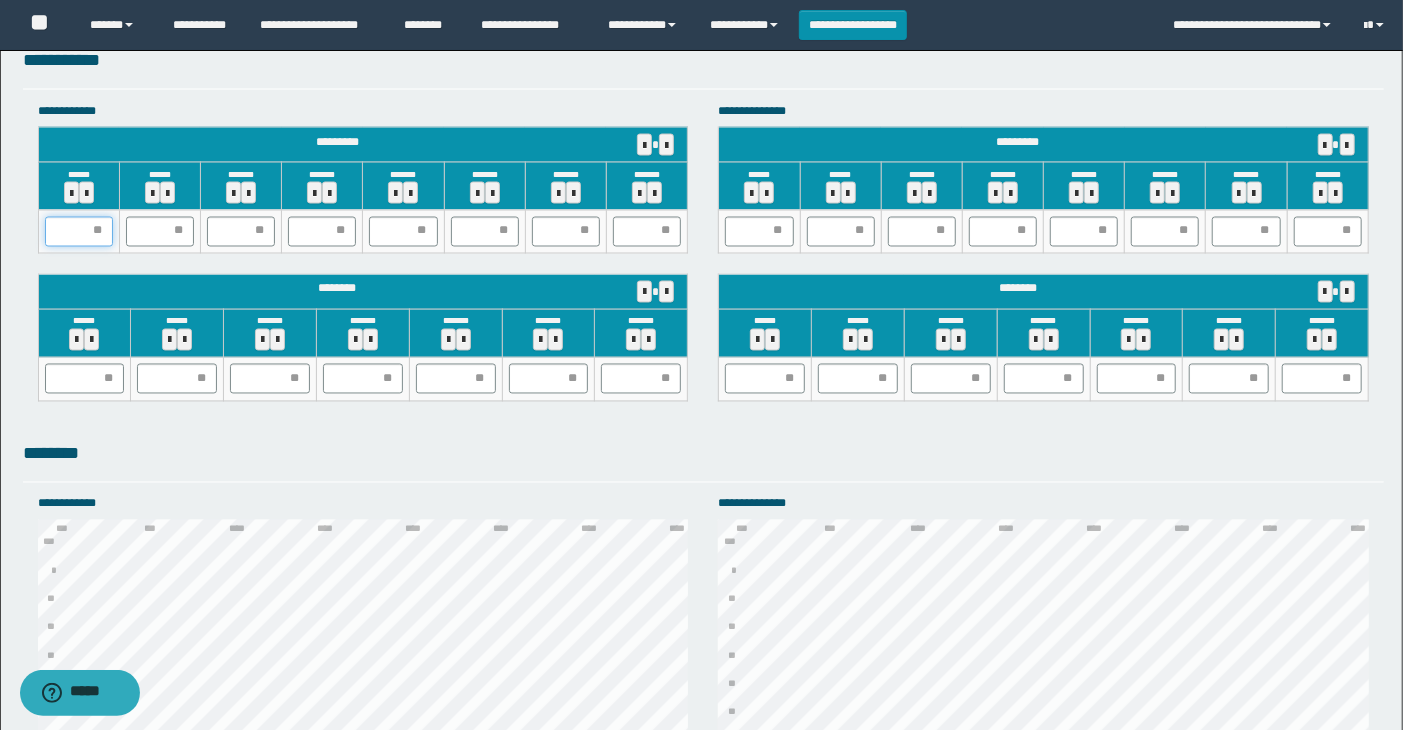 click at bounding box center (79, 232) 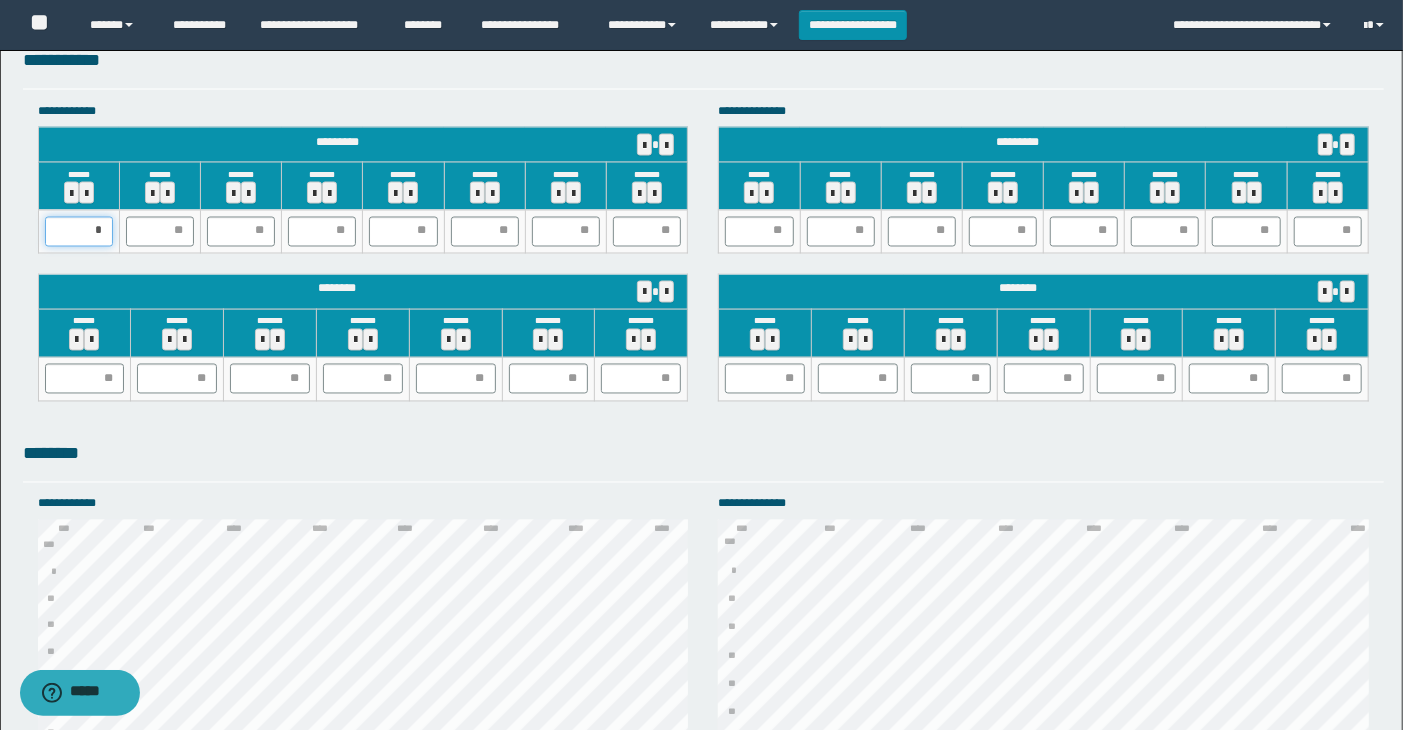 type on "**" 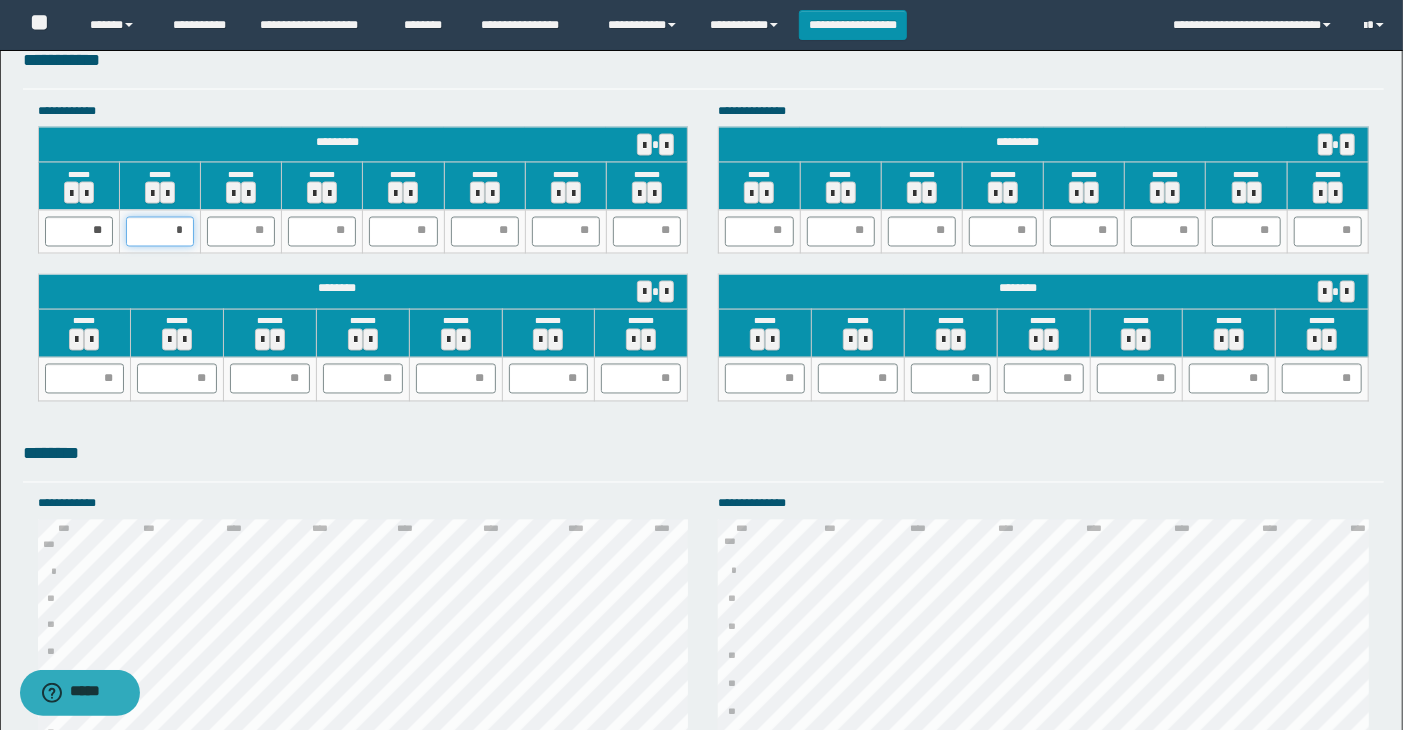 type on "**" 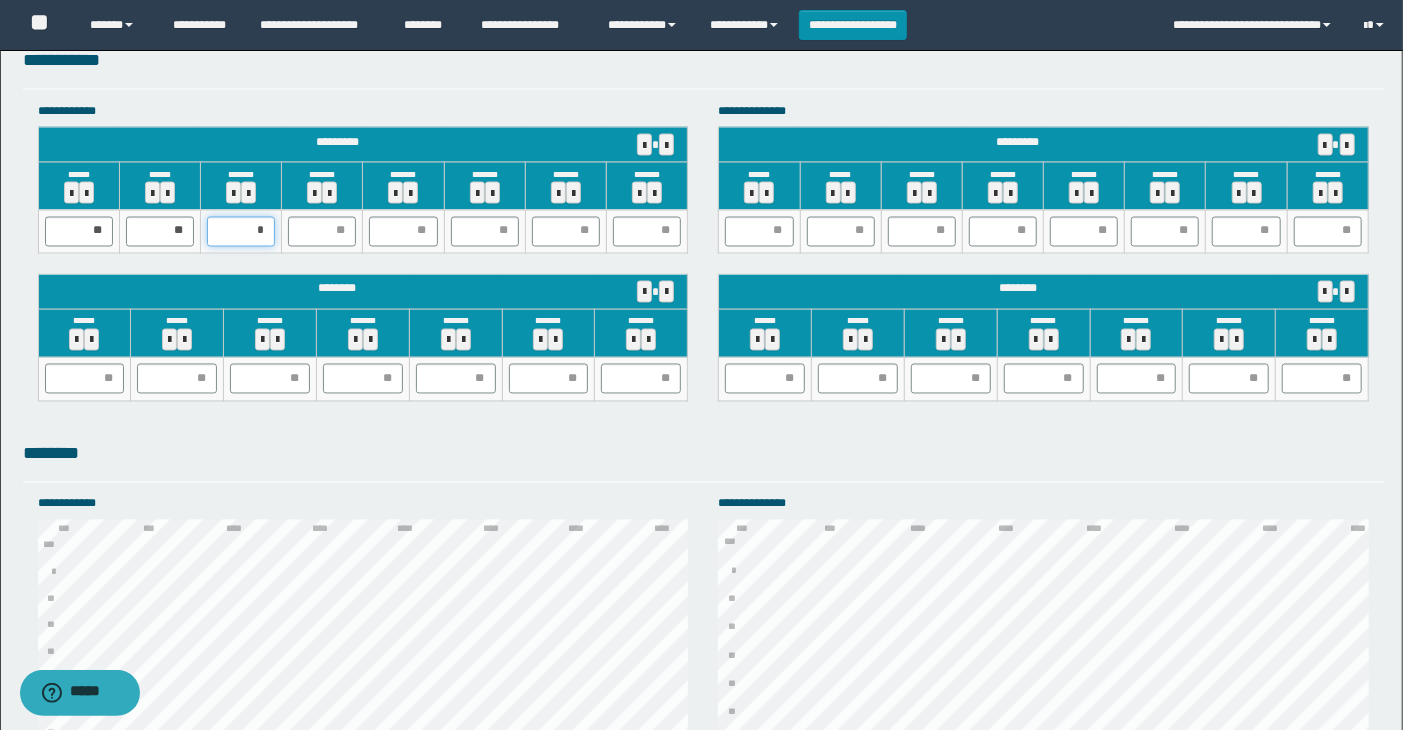 type on "**" 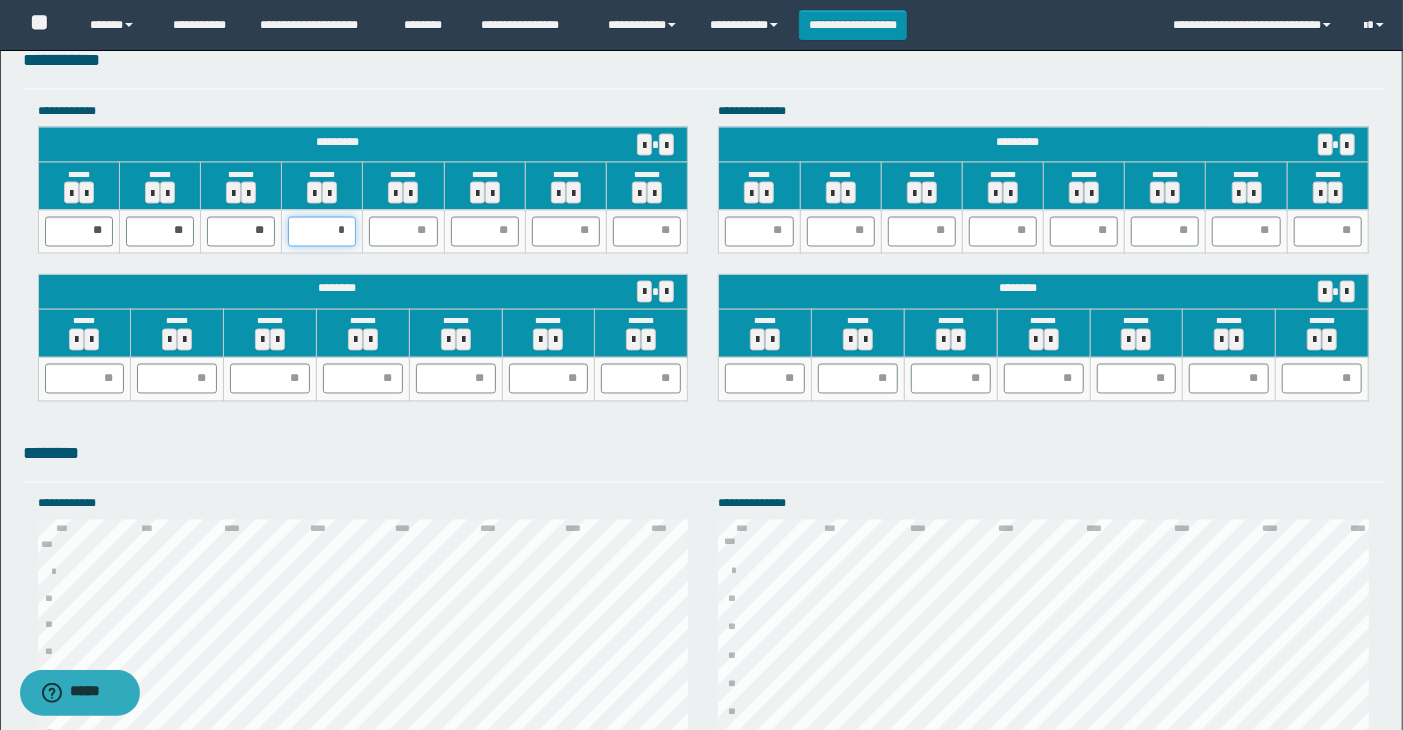 type on "**" 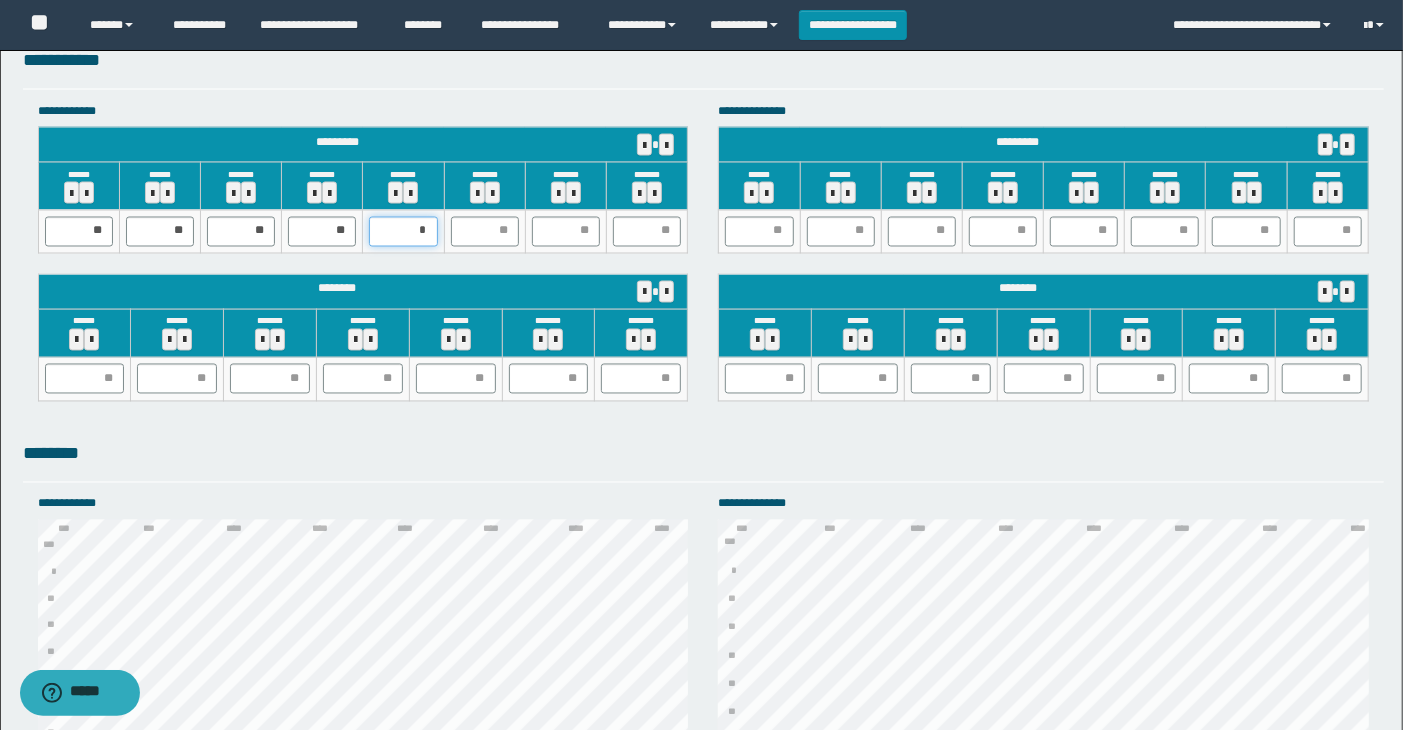 type on "**" 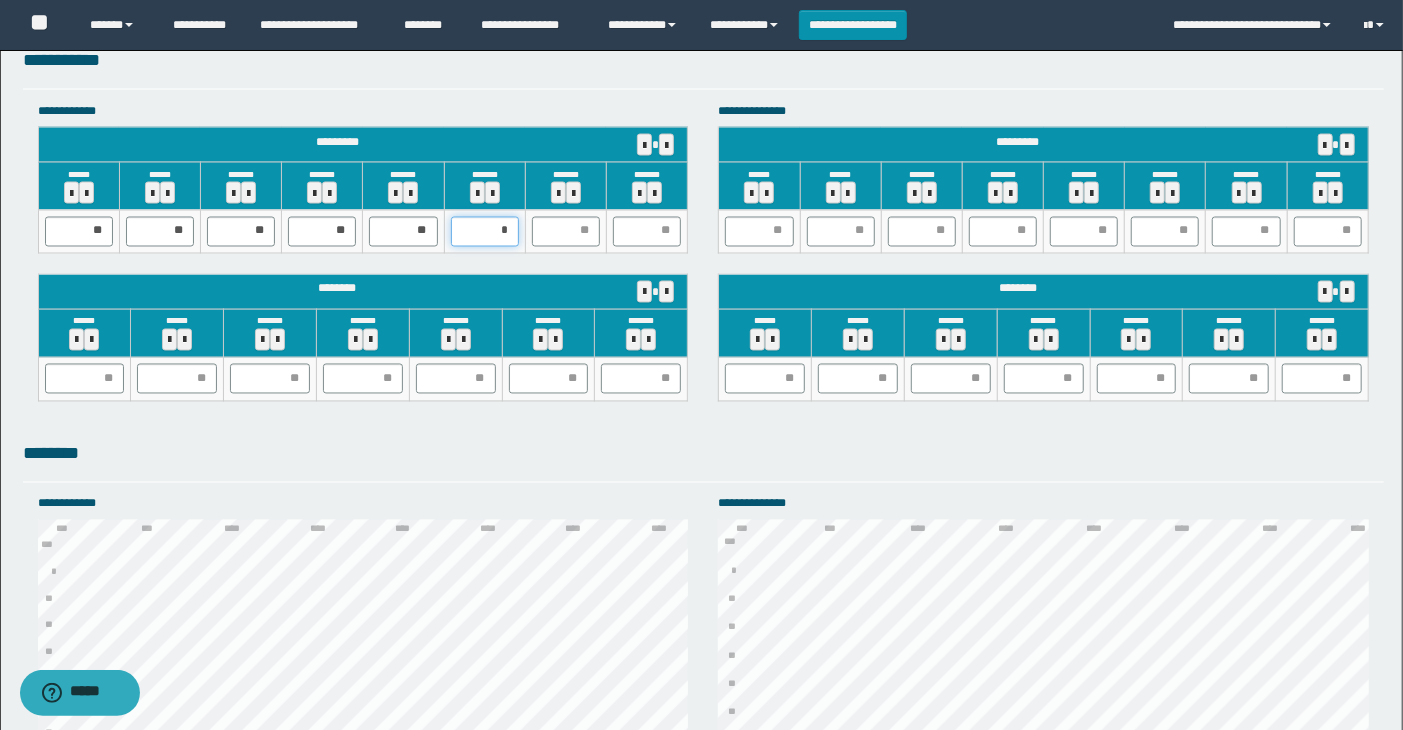 type on "**" 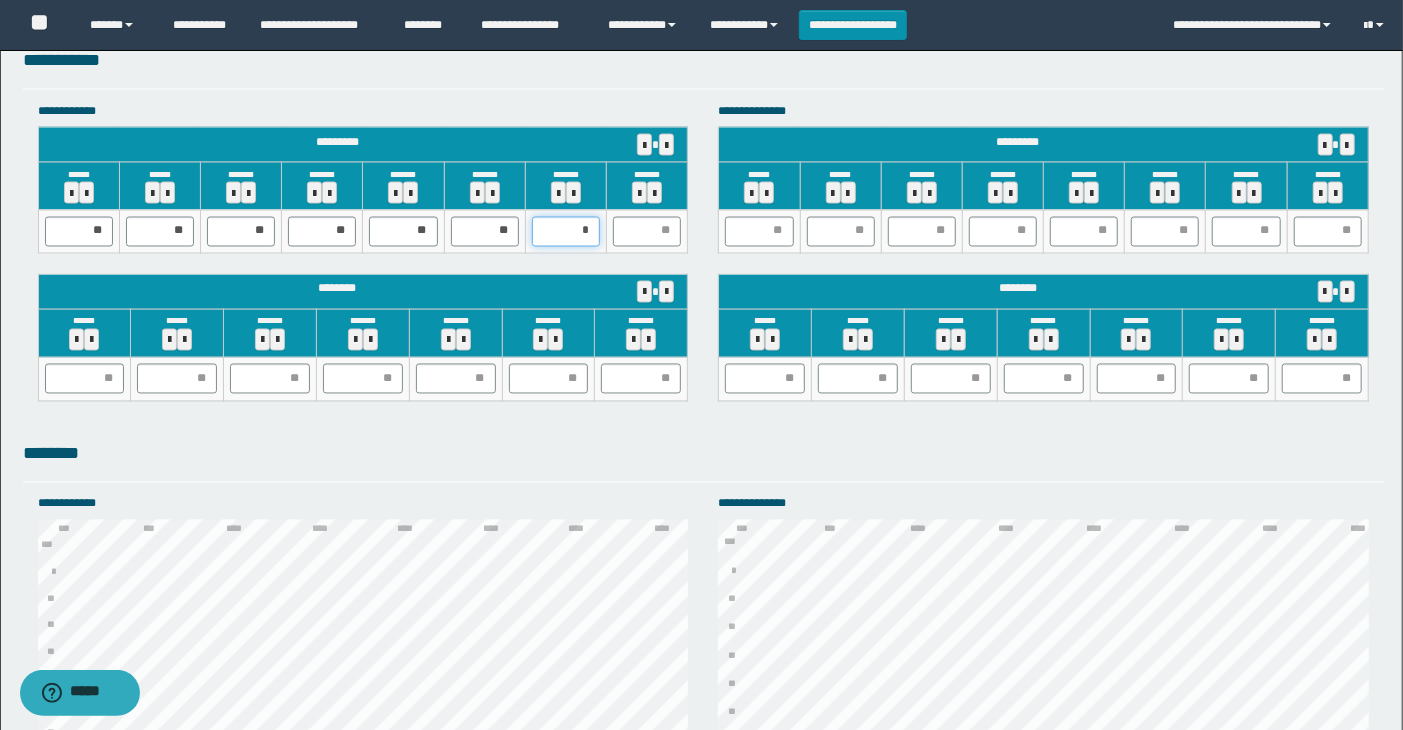 type on "**" 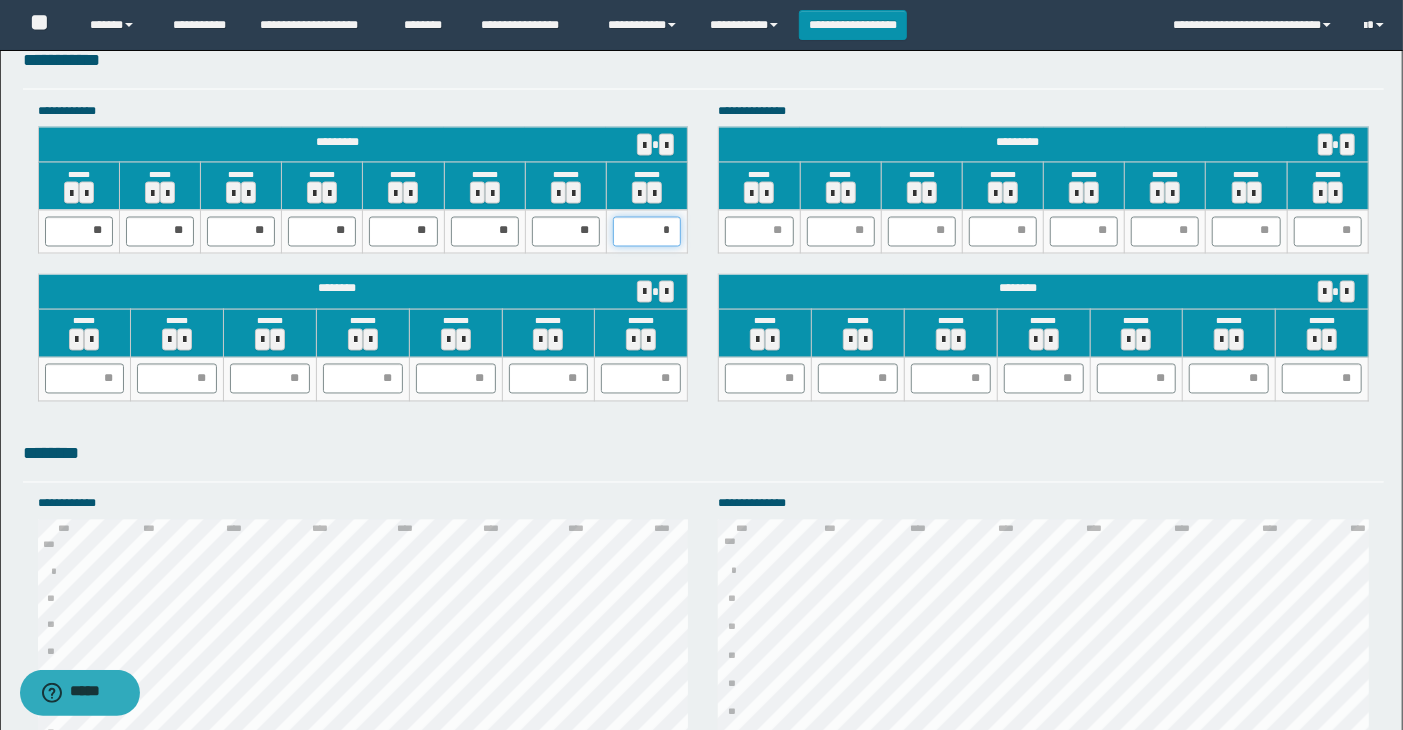 type on "**" 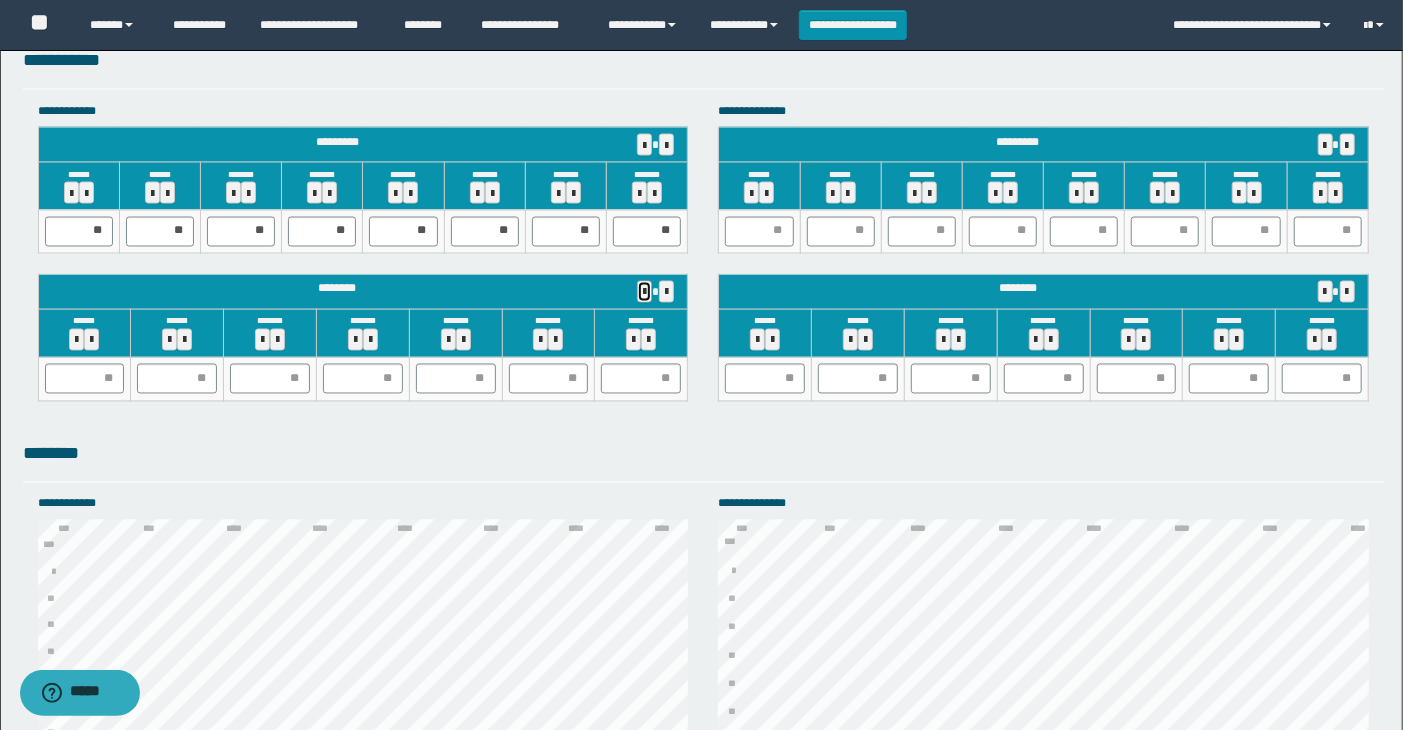type 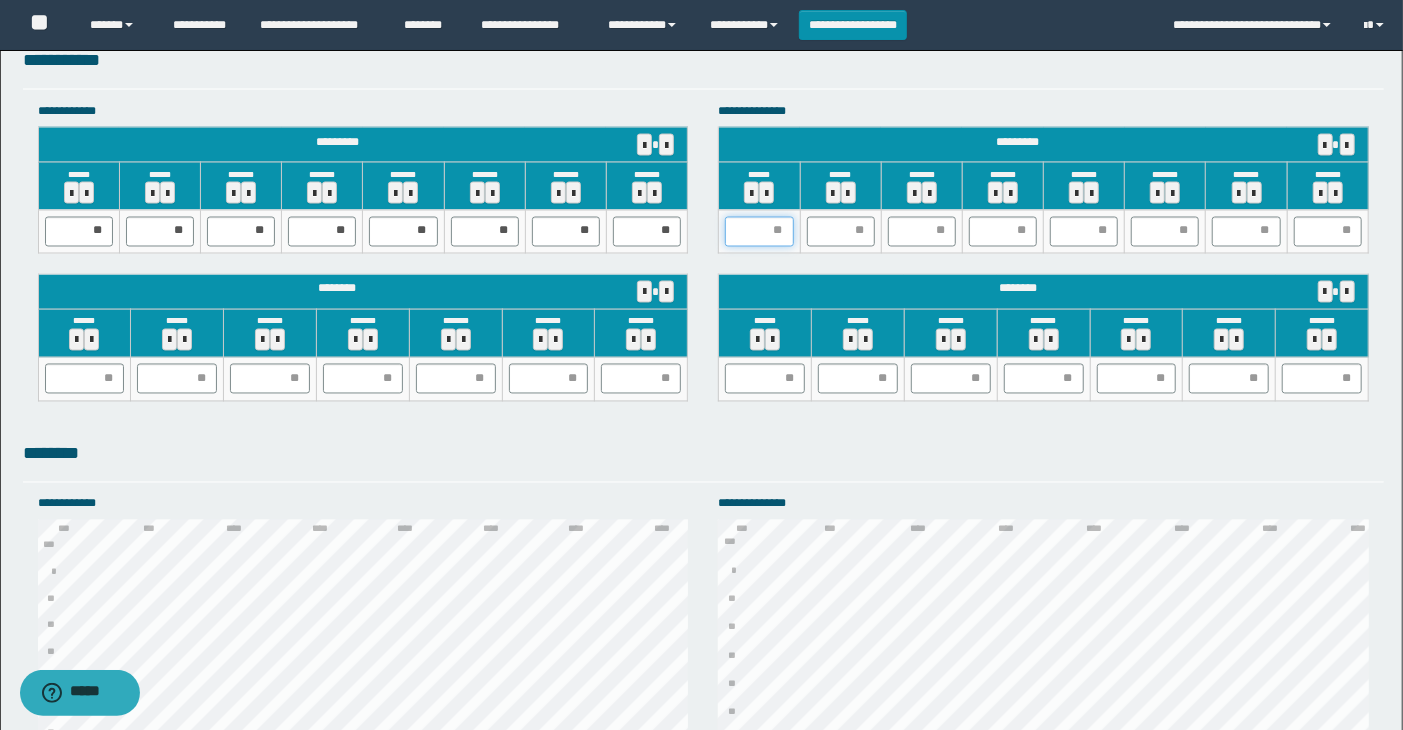 click at bounding box center (759, 232) 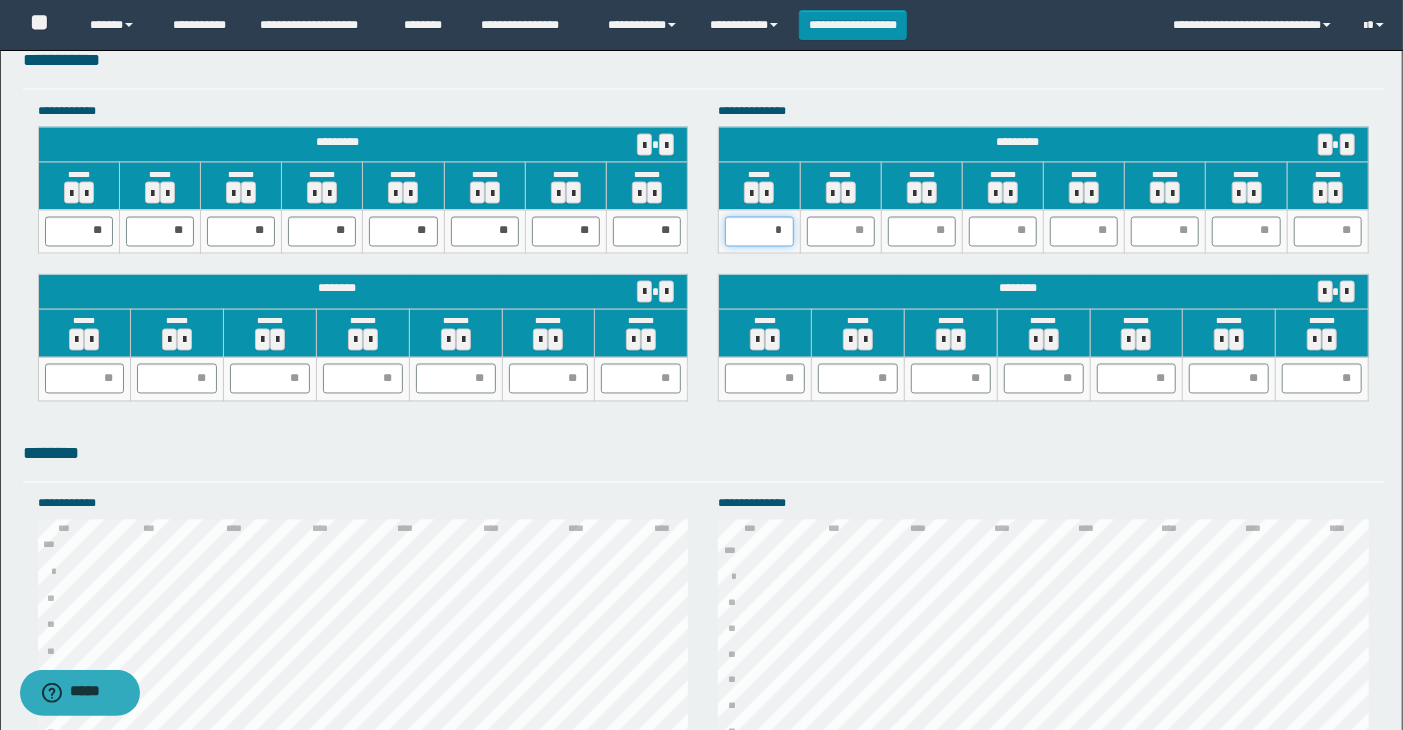 type on "**" 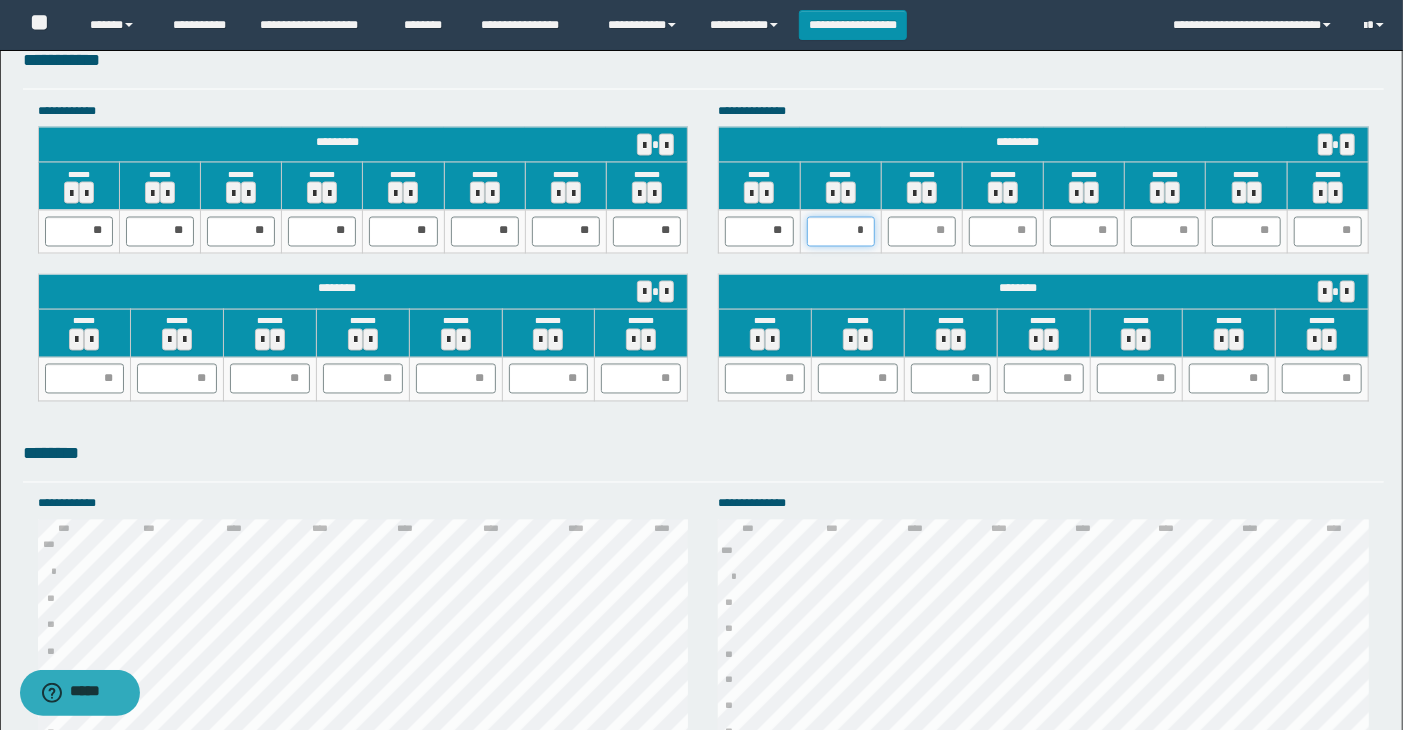 type on "**" 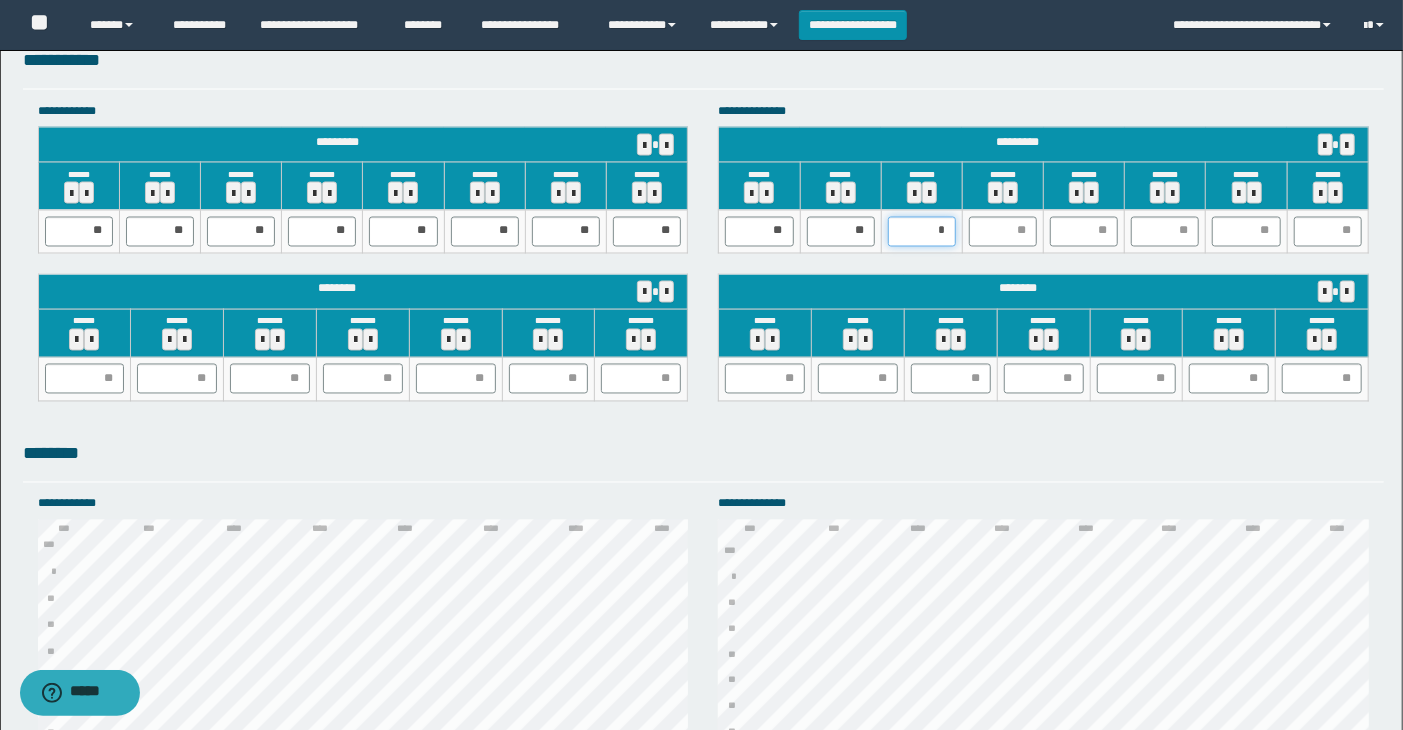 type on "**" 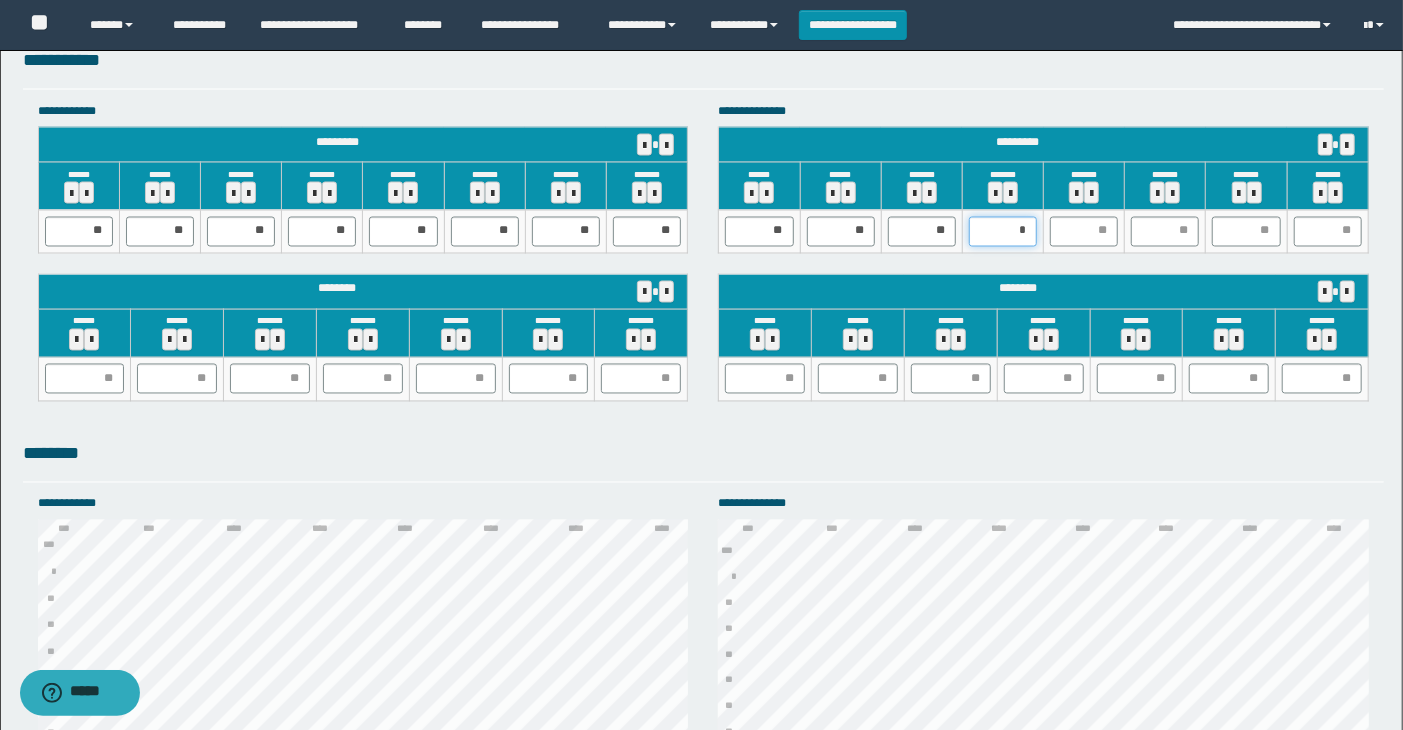 type on "**" 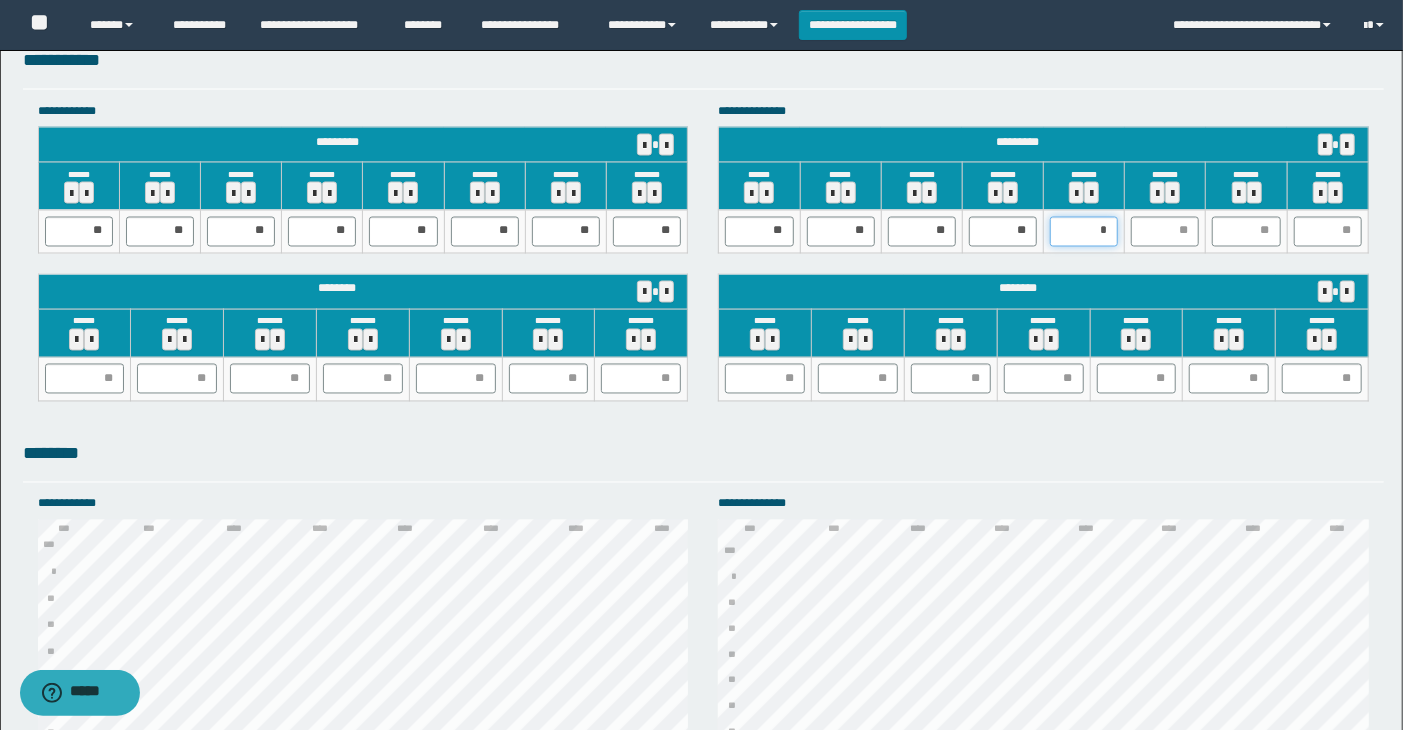 type on "**" 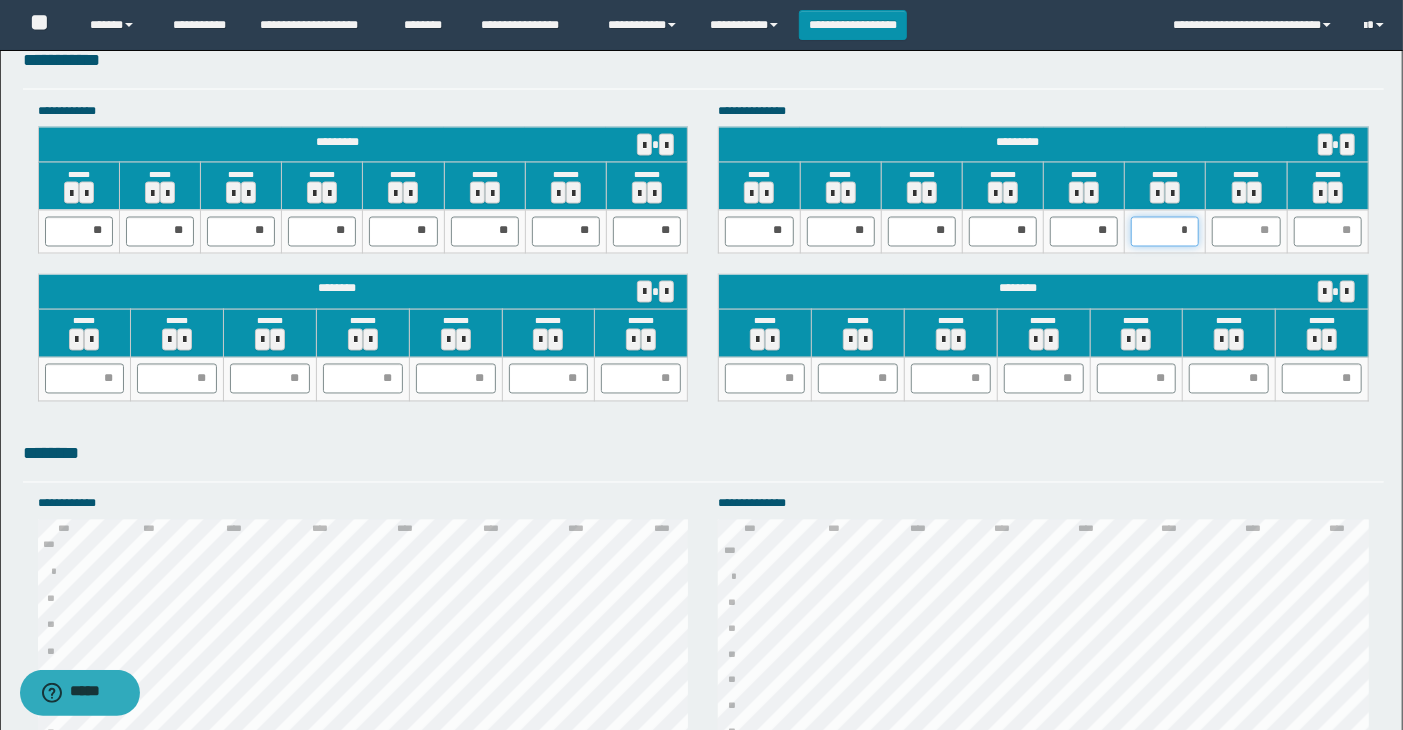type on "**" 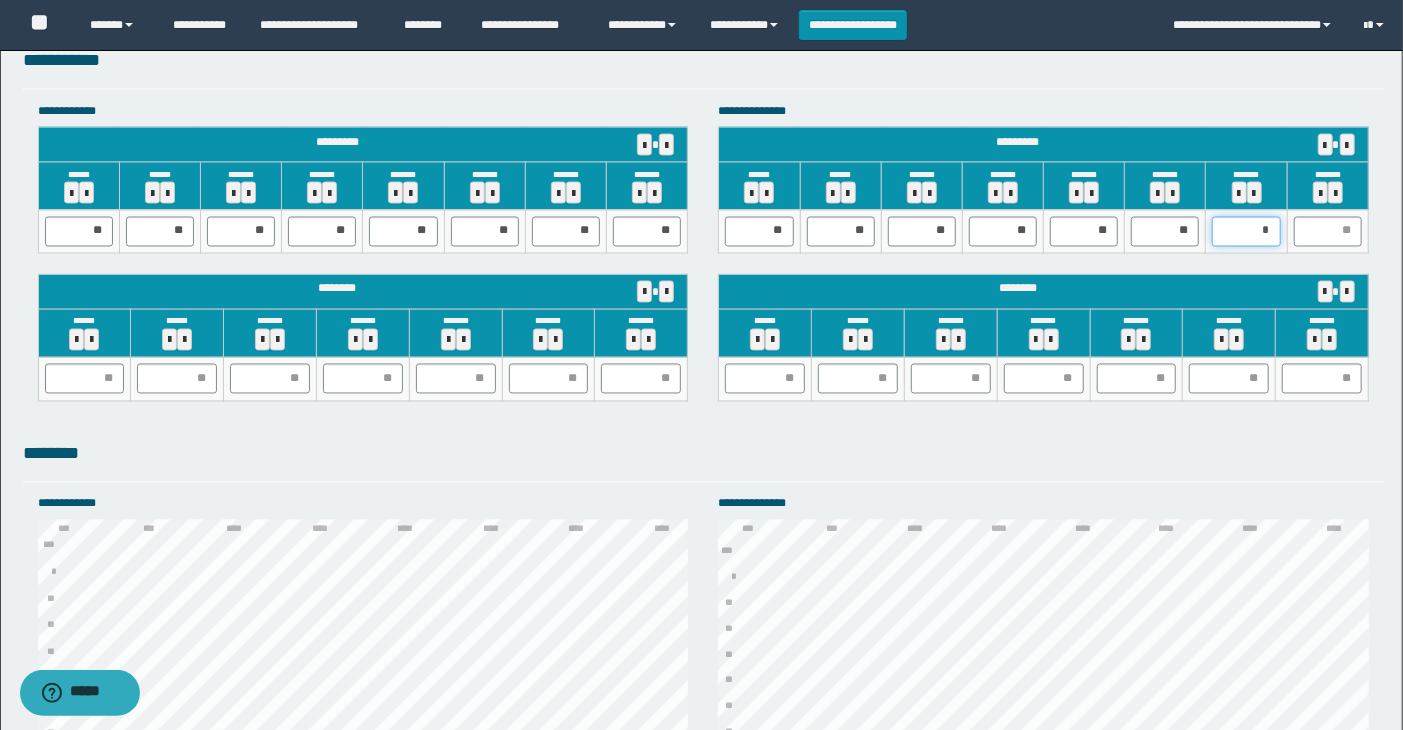 type on "**" 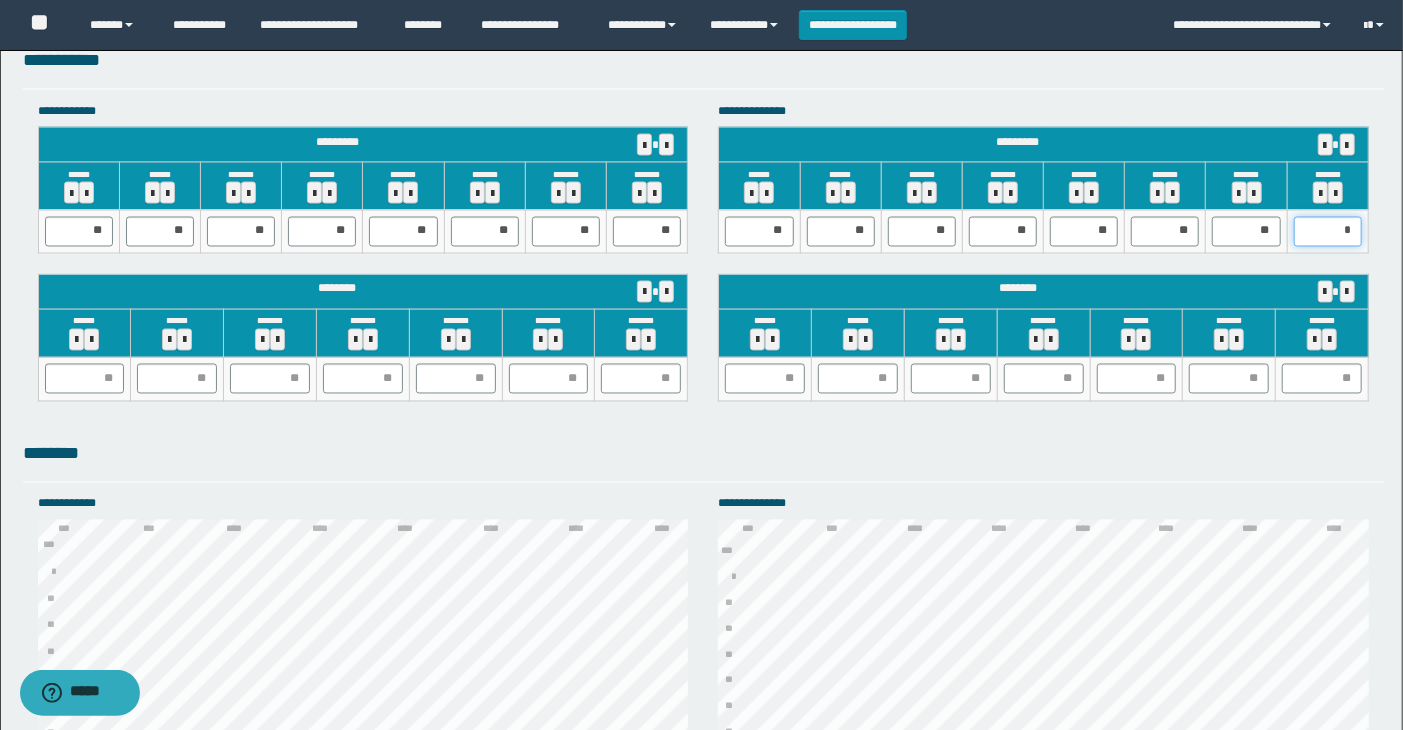 type on "**" 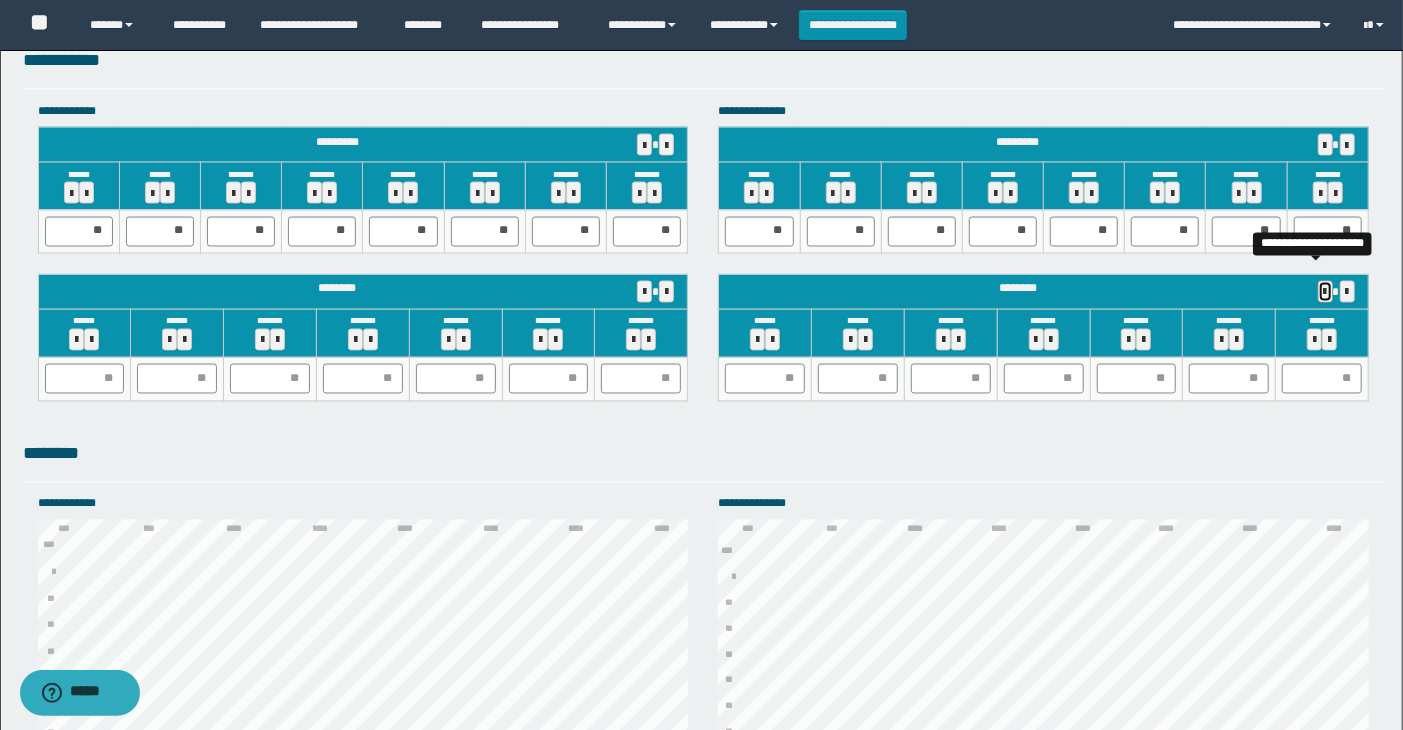type 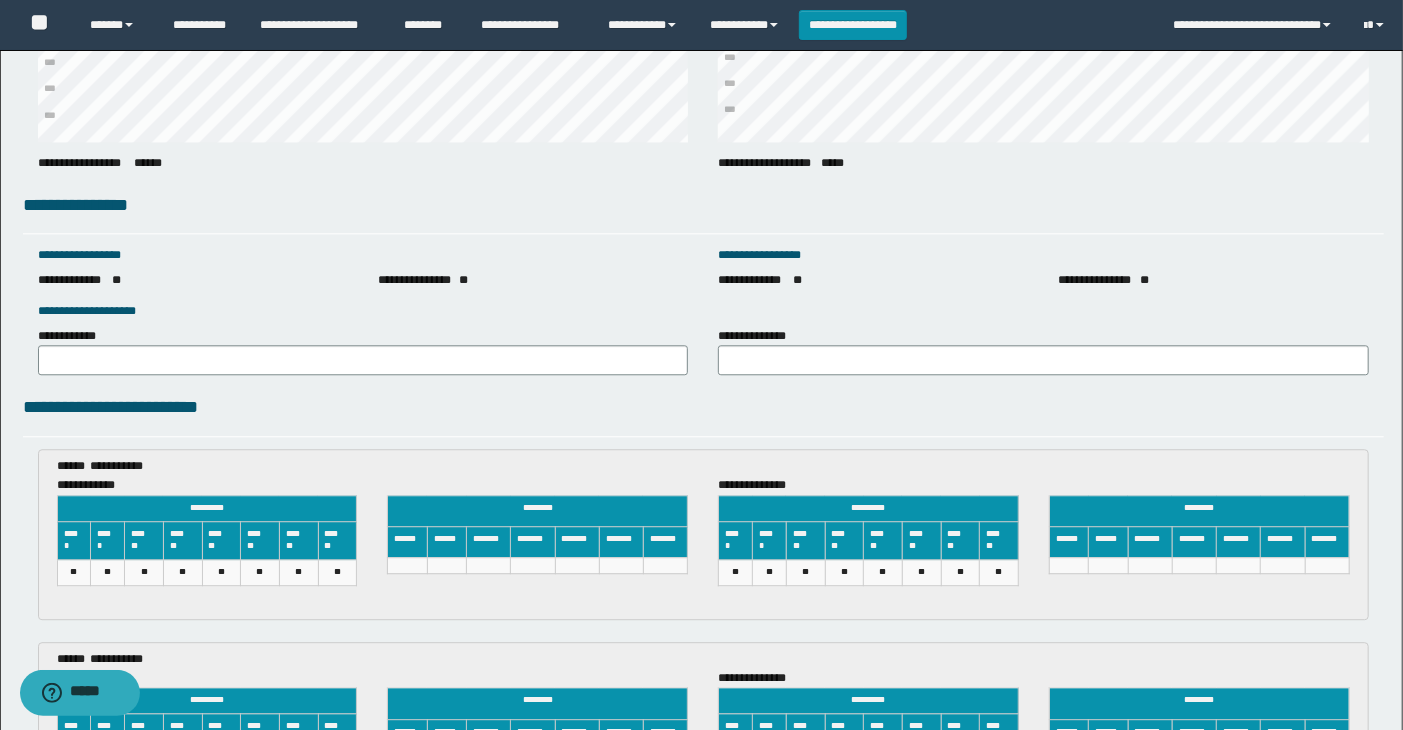 scroll, scrollTop: 3190, scrollLeft: 0, axis: vertical 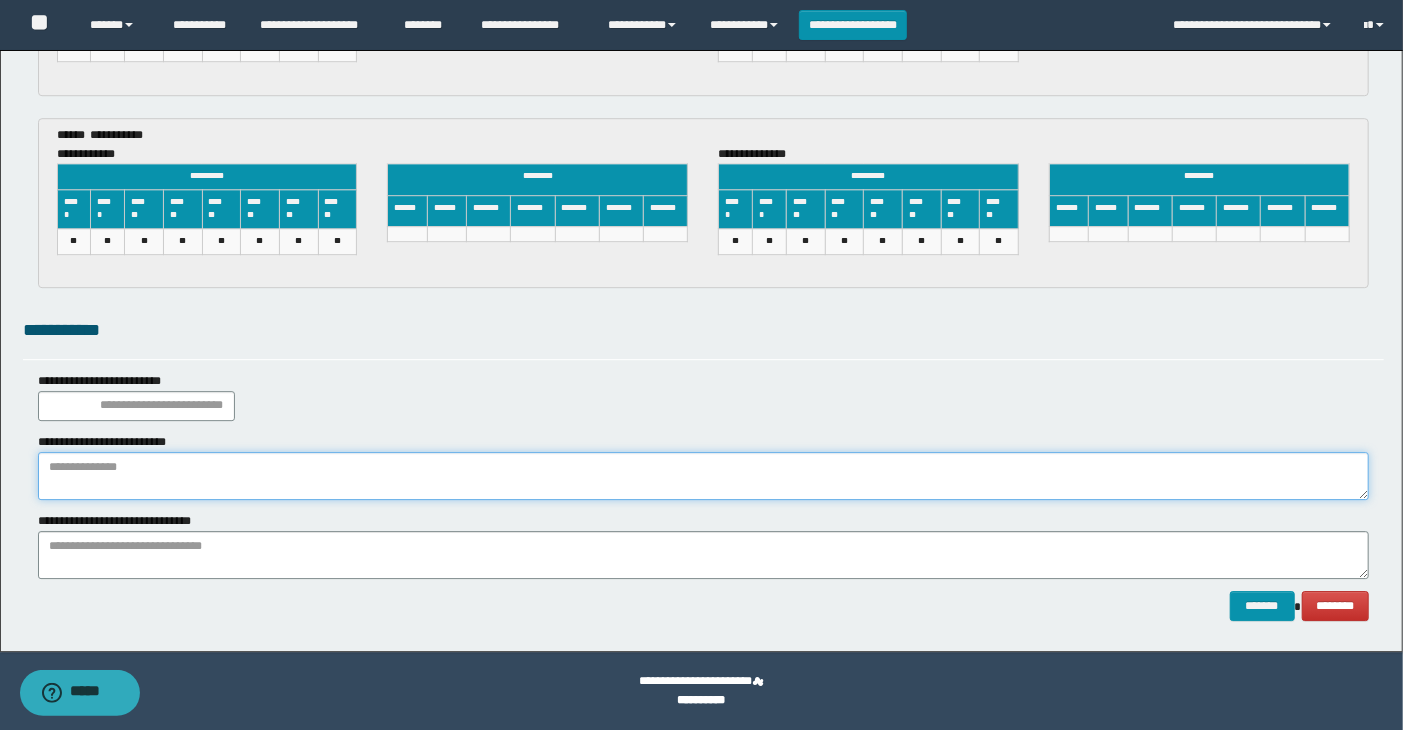 click at bounding box center (704, 476) 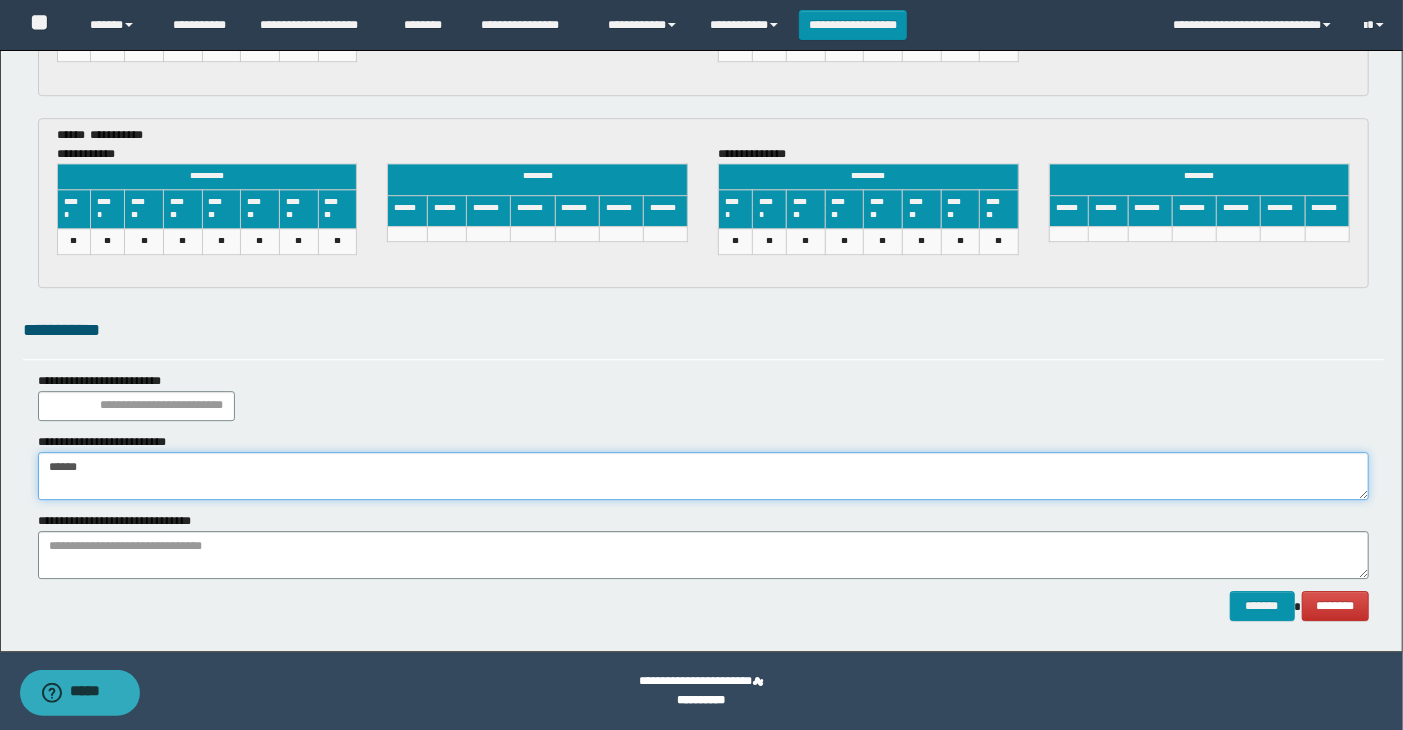 type on "******" 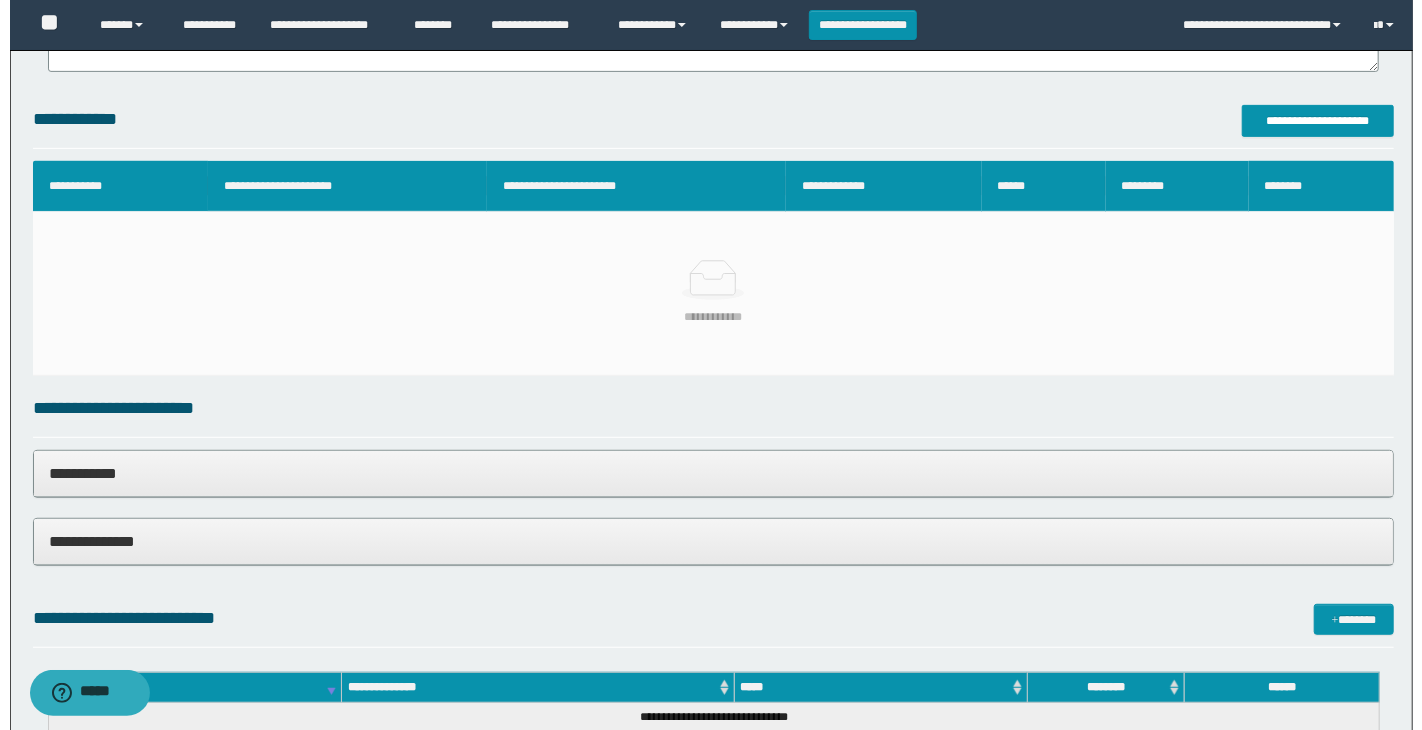 scroll, scrollTop: 412, scrollLeft: 0, axis: vertical 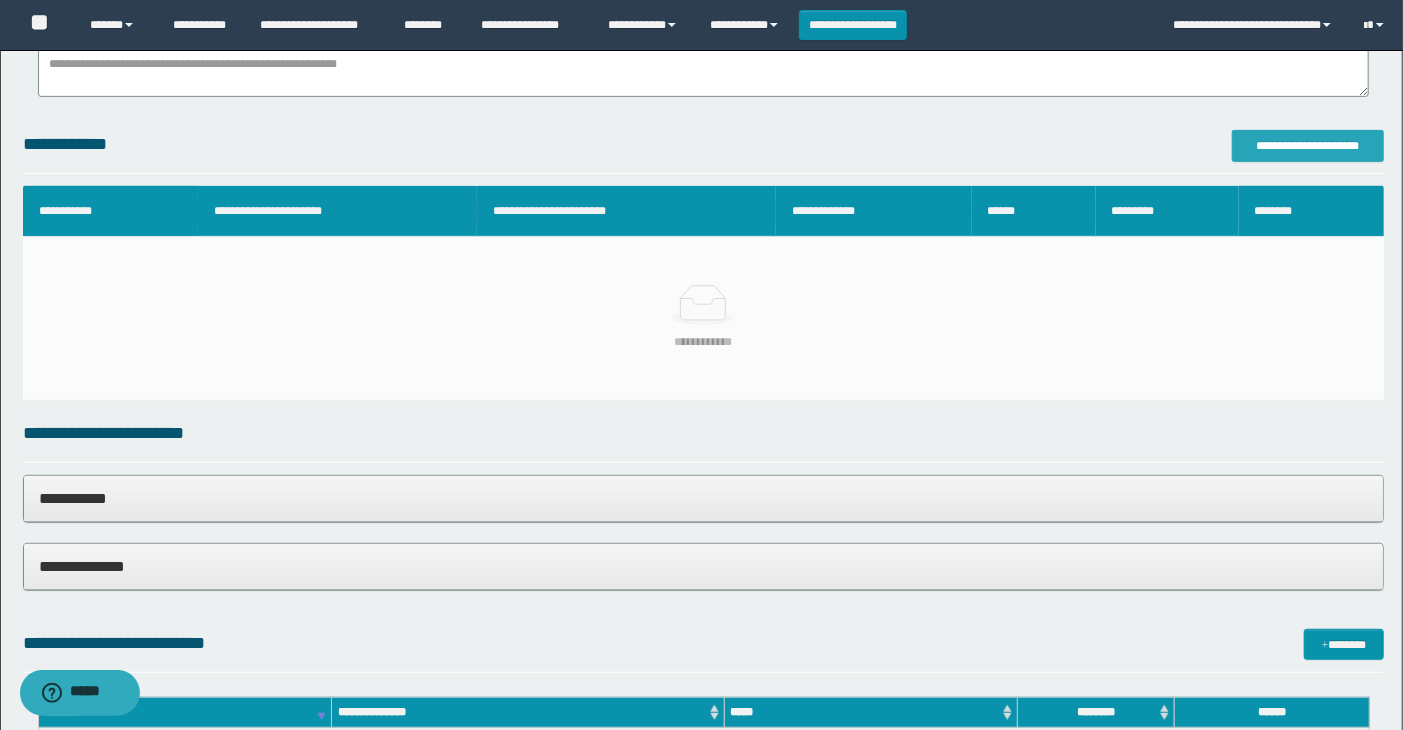 type on "**********" 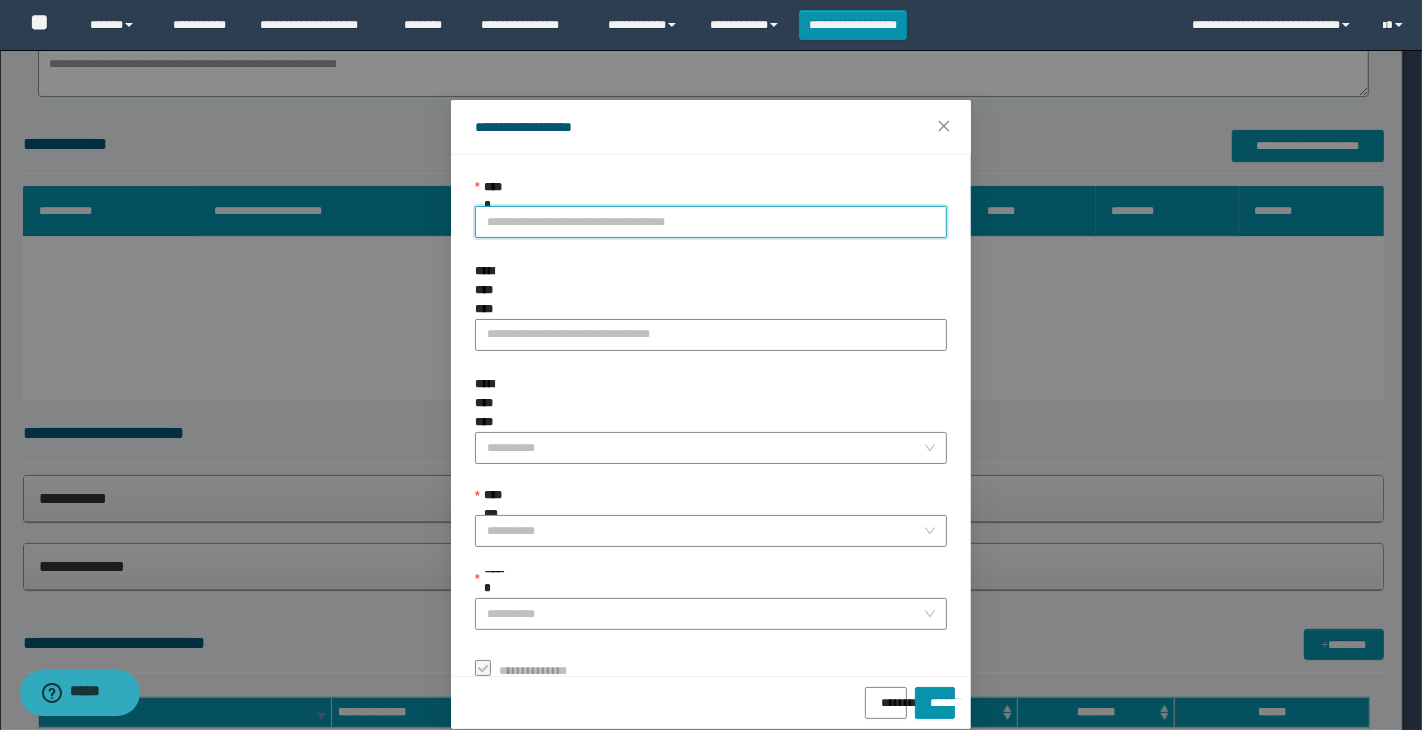 click on "**********" at bounding box center (711, 222) 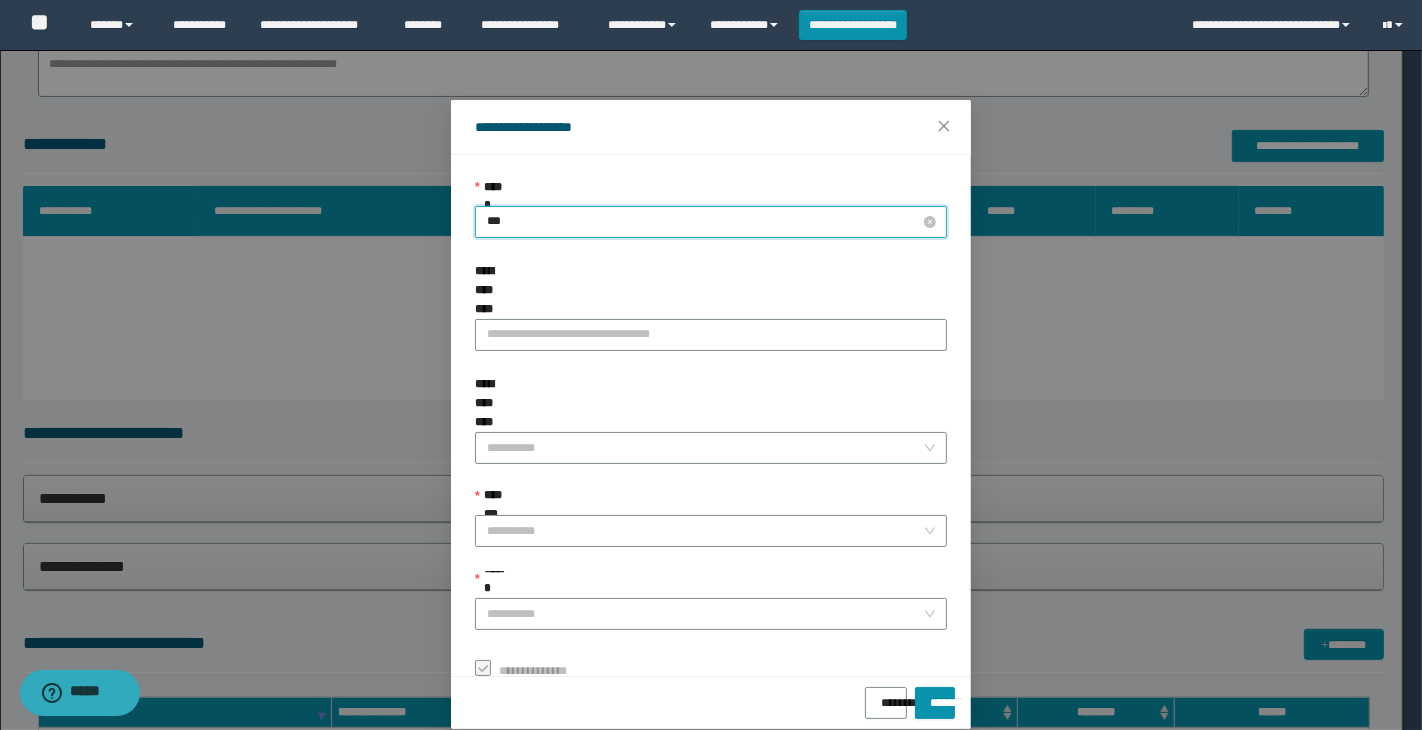 type on "****" 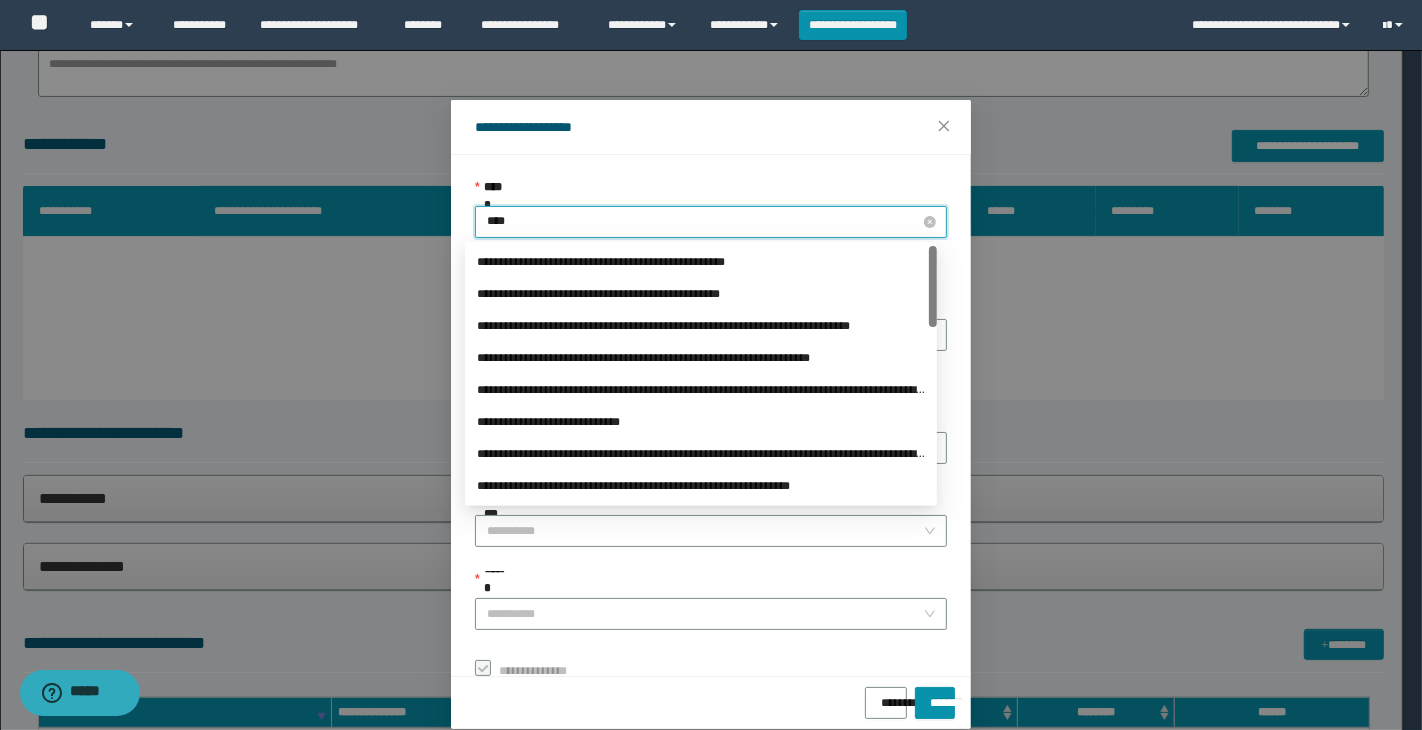 type 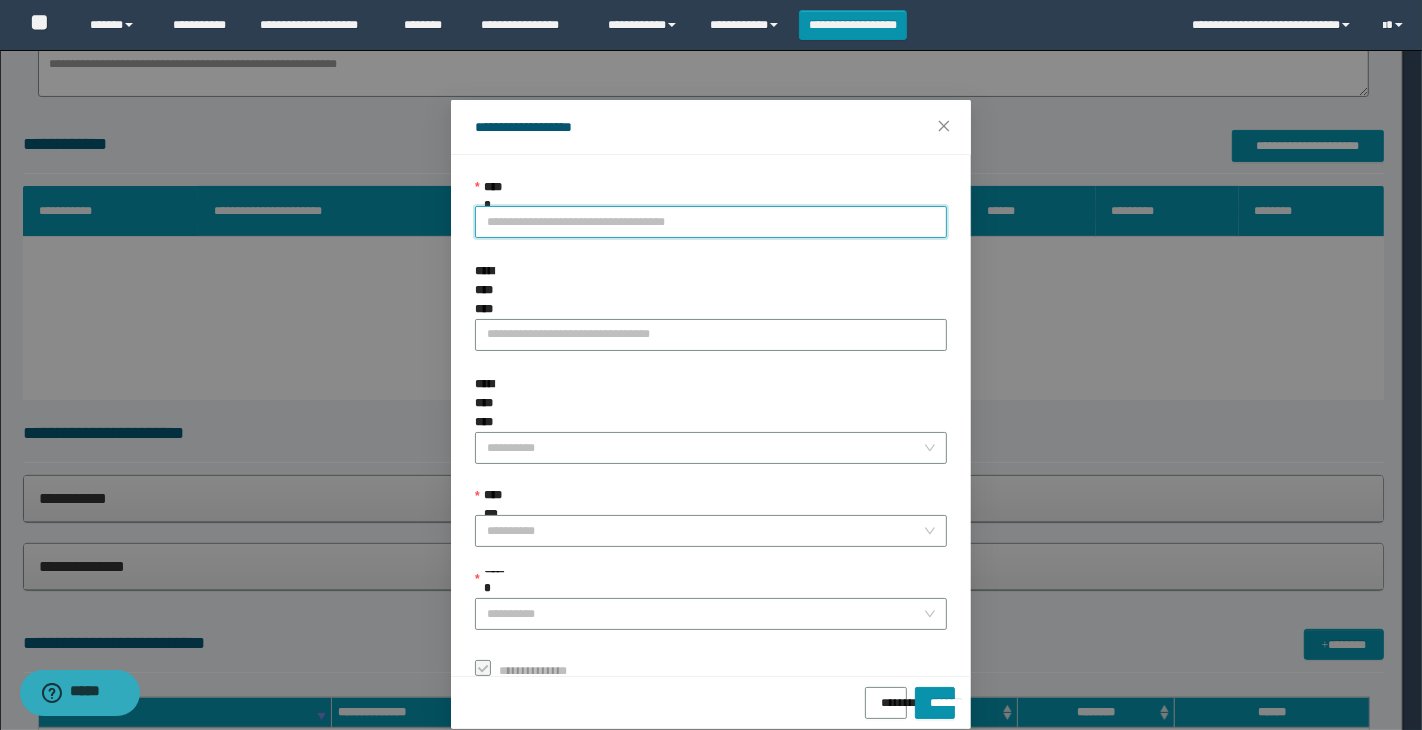 click on "**********" at bounding box center [711, 222] 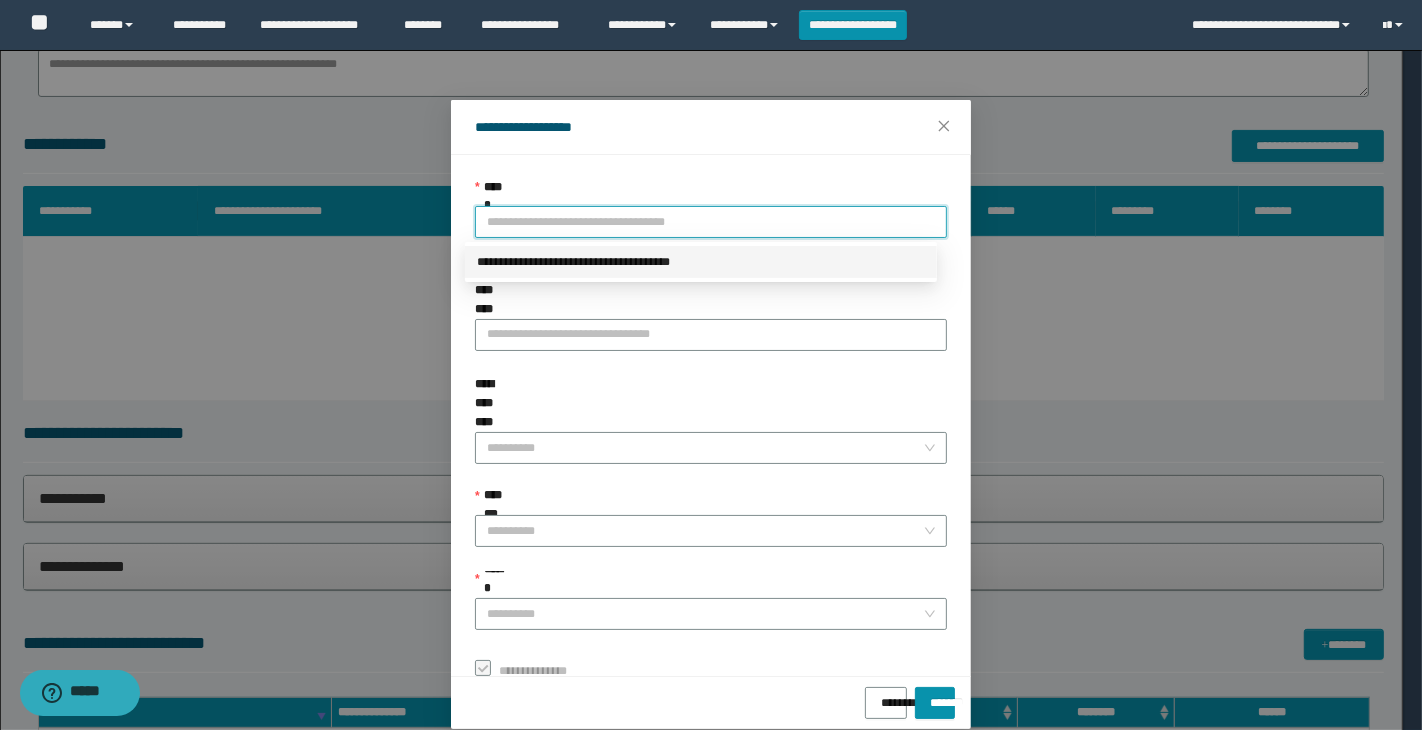 click on "**********" at bounding box center (701, 262) 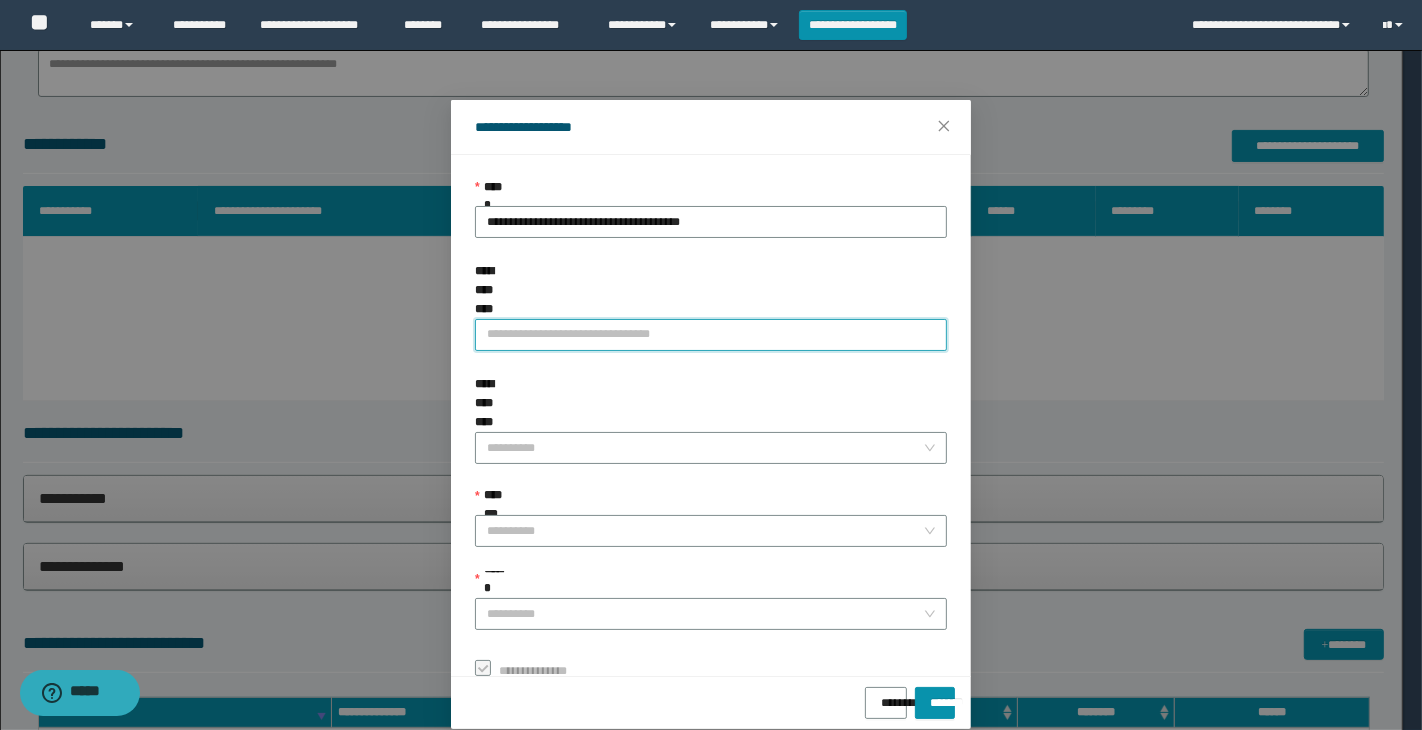 click on "**********" at bounding box center [711, 335] 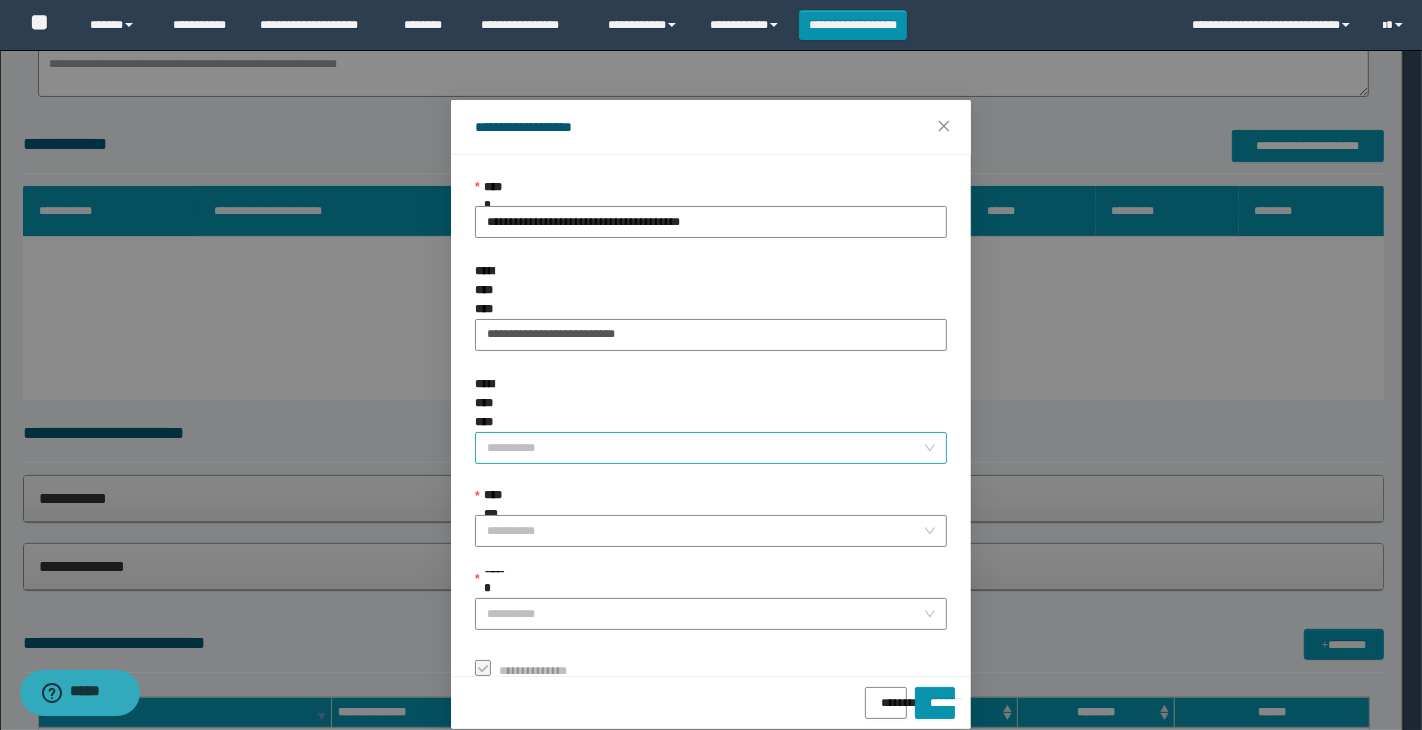 click on "**********" at bounding box center [705, 448] 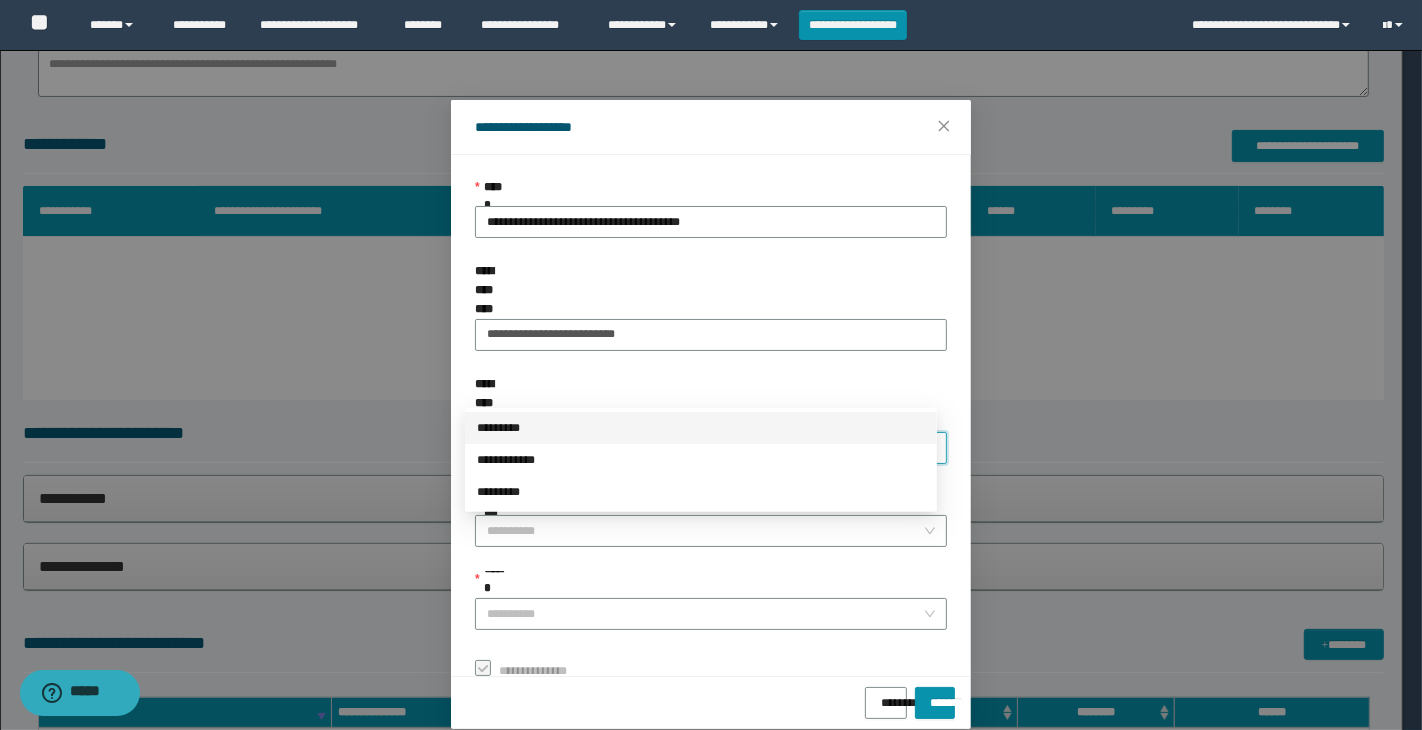 click on "*********" at bounding box center (701, 428) 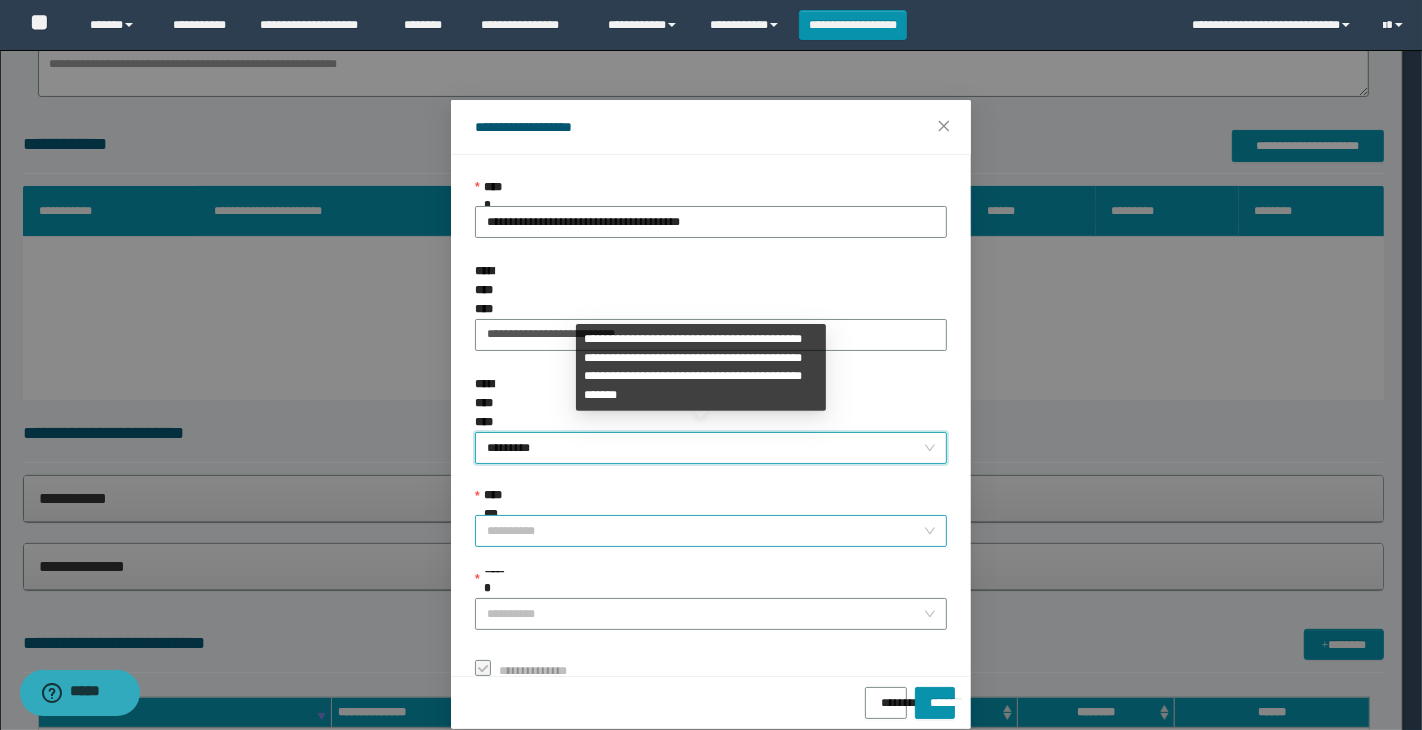 click on "**********" at bounding box center [705, 531] 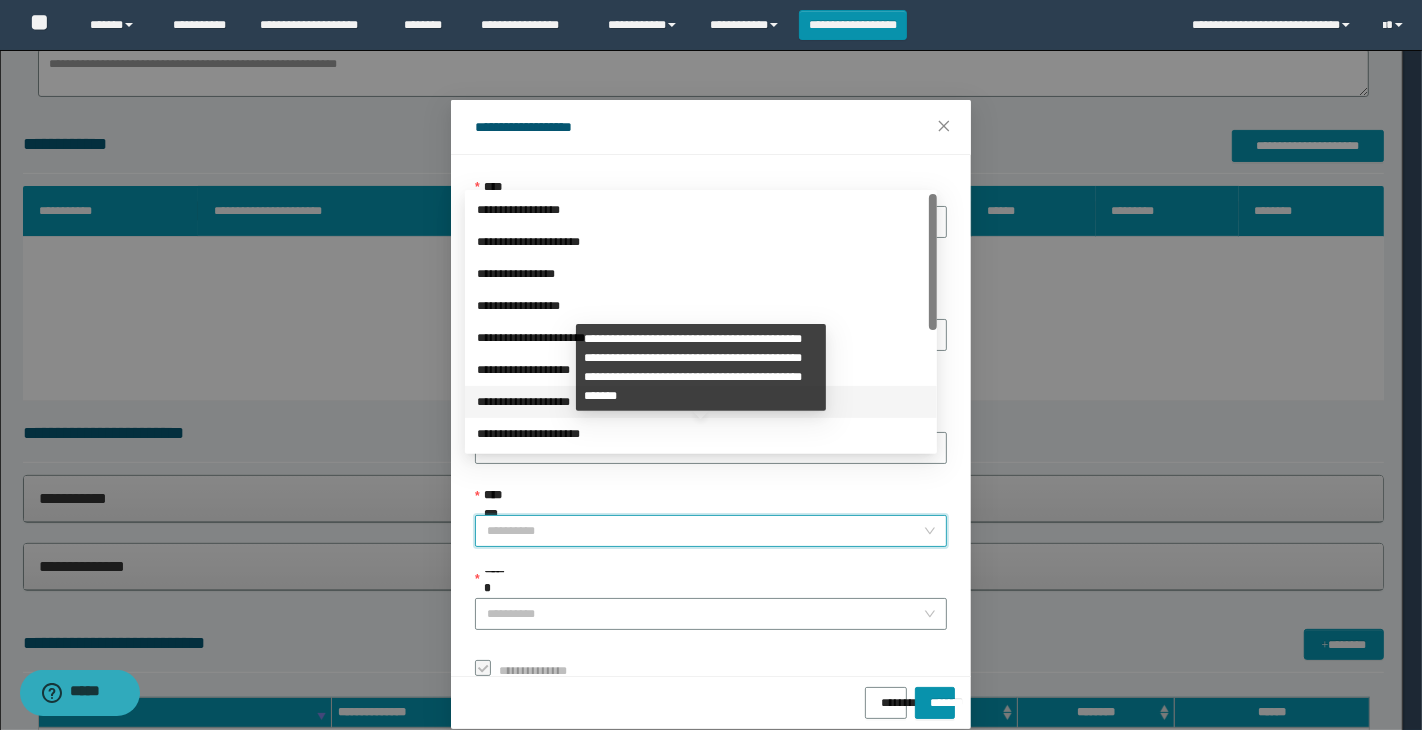 scroll, scrollTop: 223, scrollLeft: 0, axis: vertical 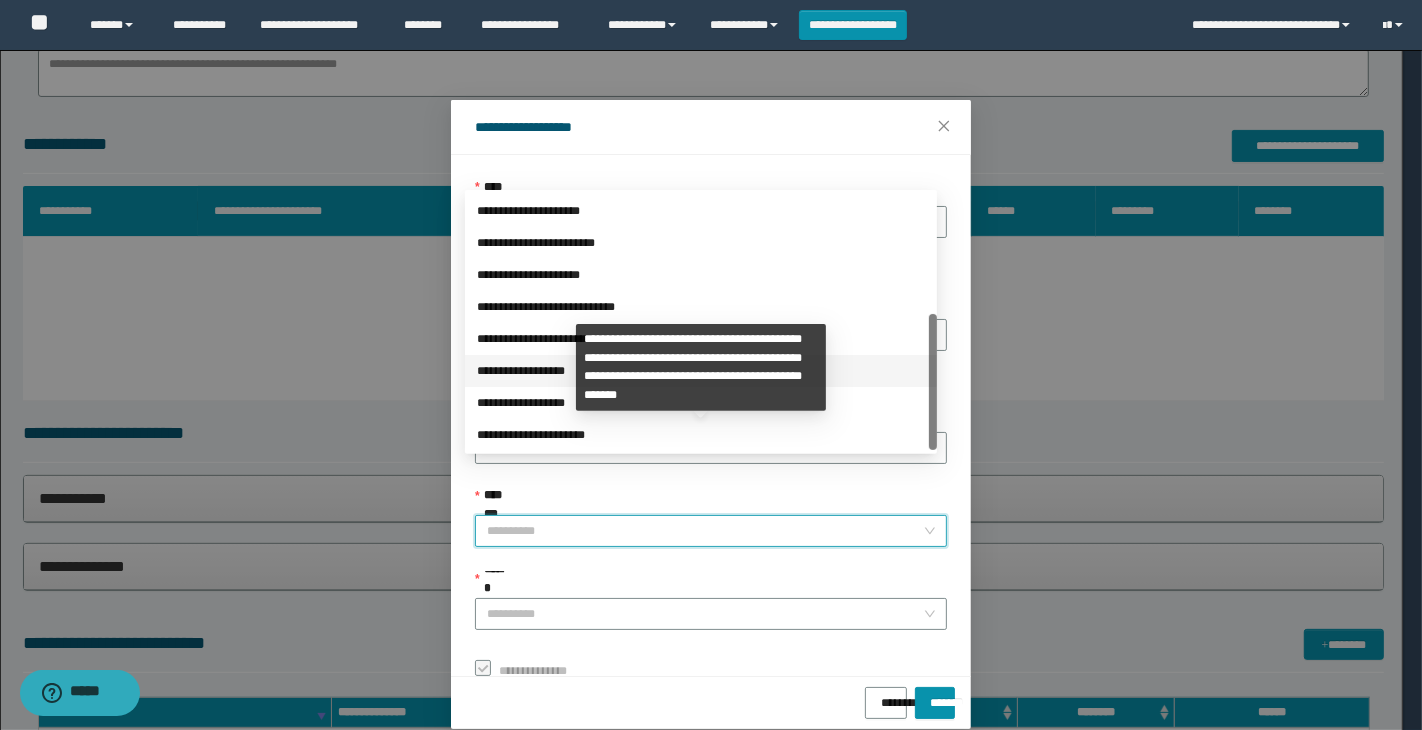 click on "**********" at bounding box center [701, 371] 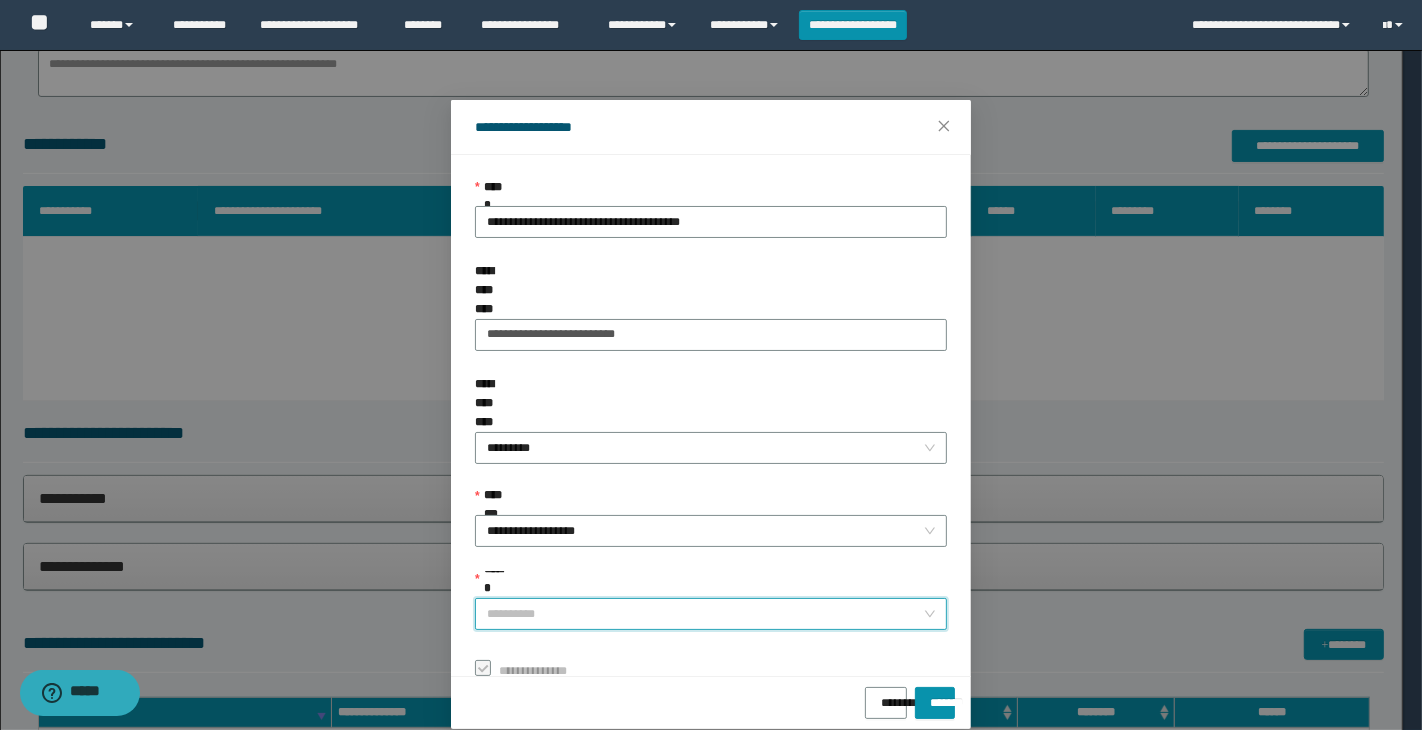 click on "******" at bounding box center [705, 614] 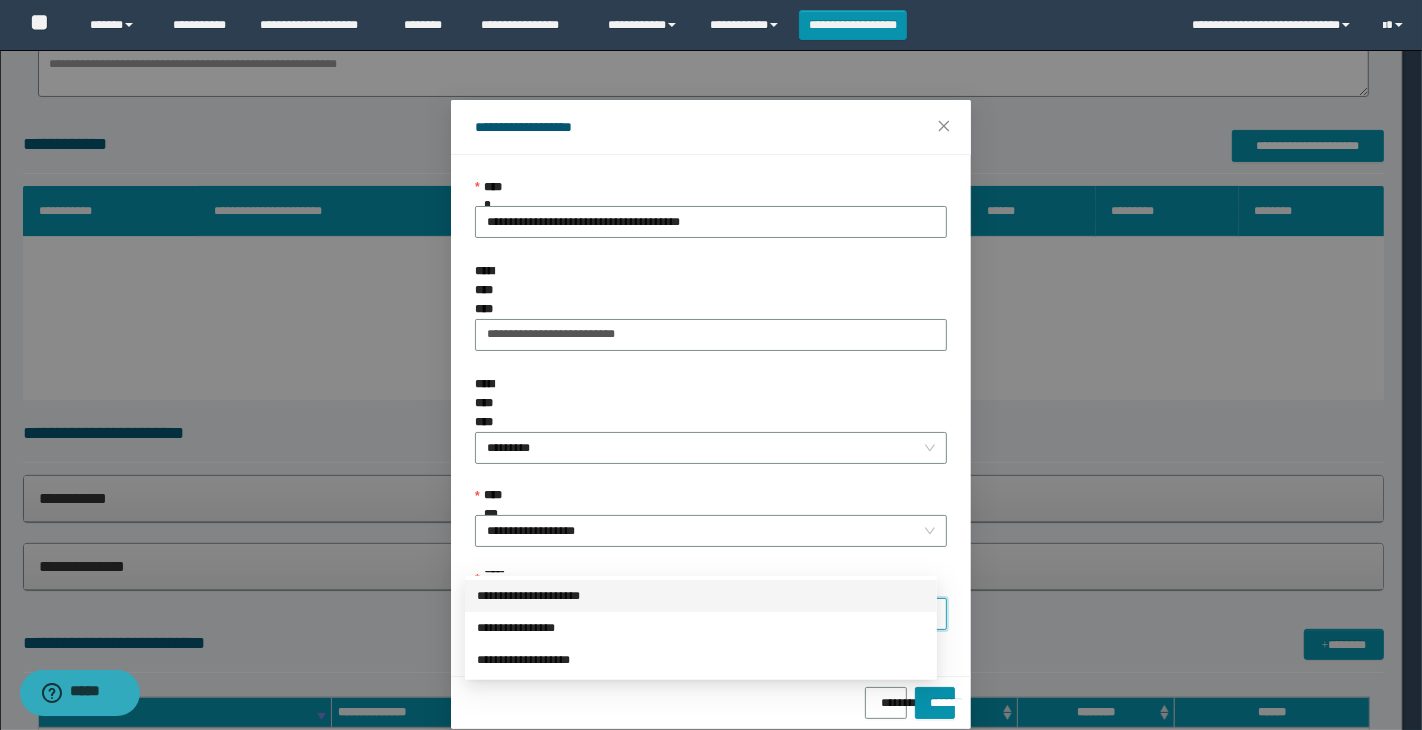click on "**********" at bounding box center [701, 596] 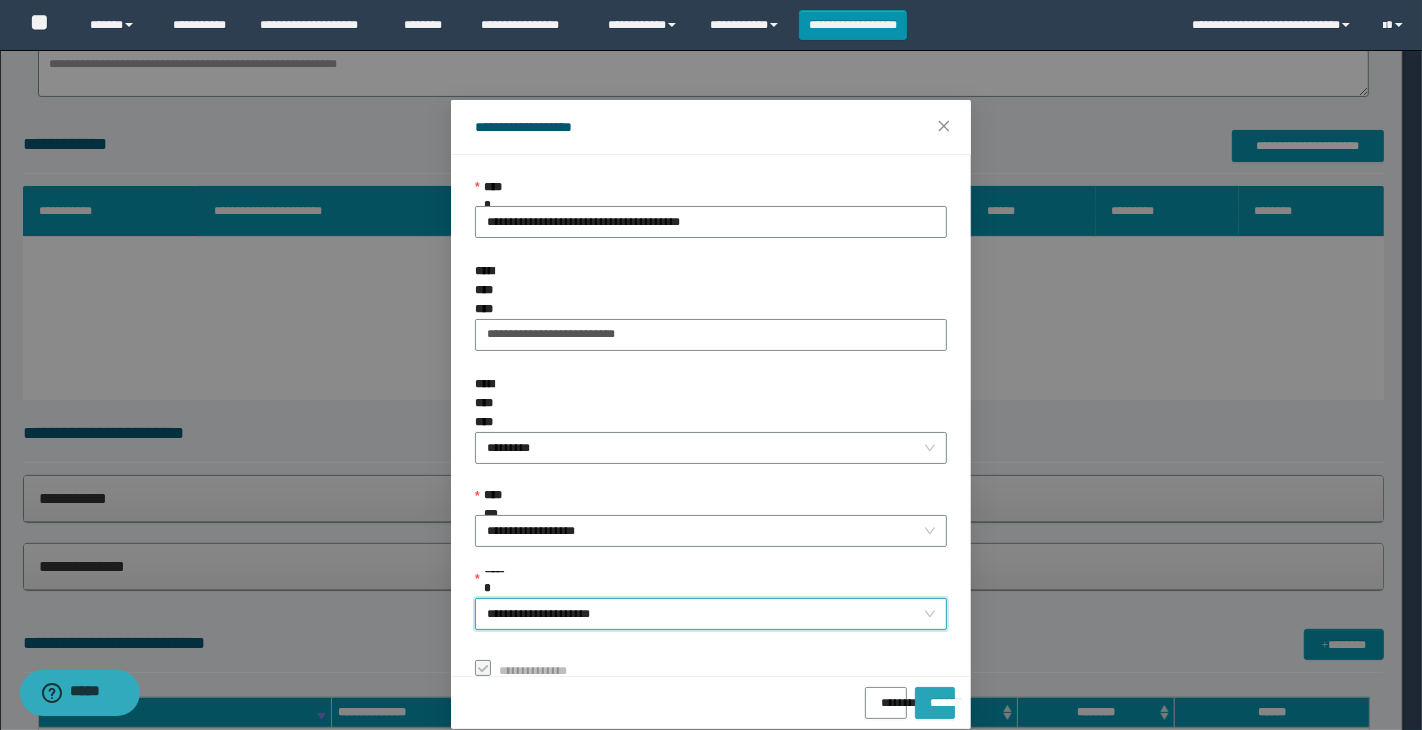 click on "*******" at bounding box center (935, 696) 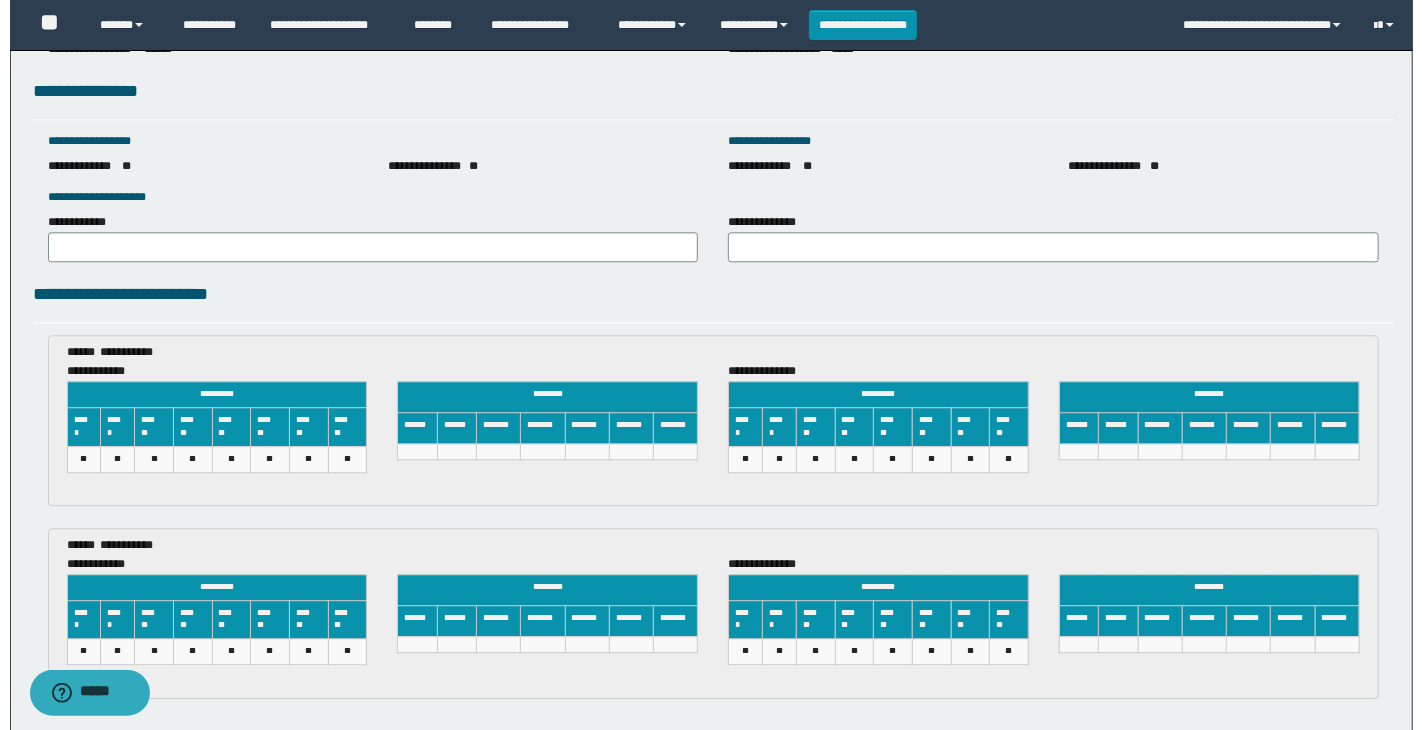 scroll, scrollTop: 3155, scrollLeft: 0, axis: vertical 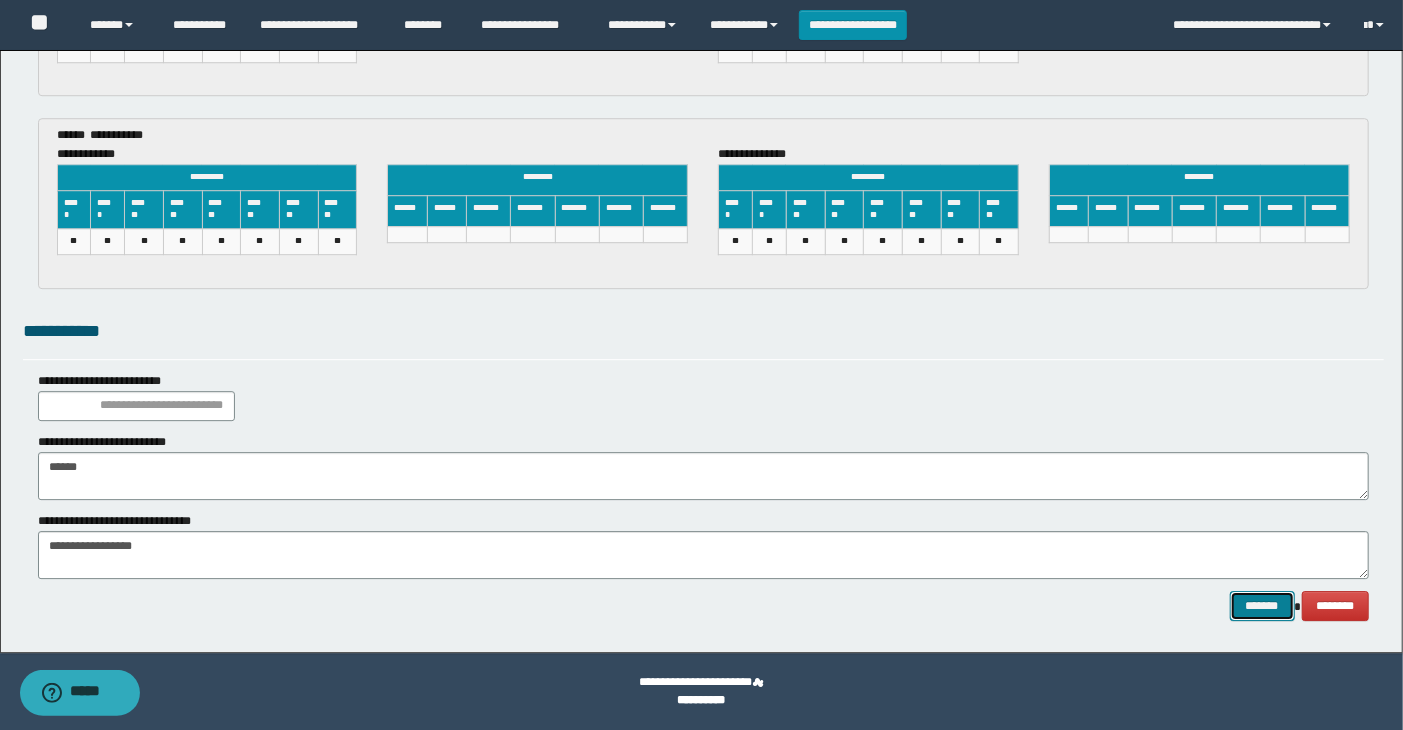 click on "*******" at bounding box center (1262, 606) 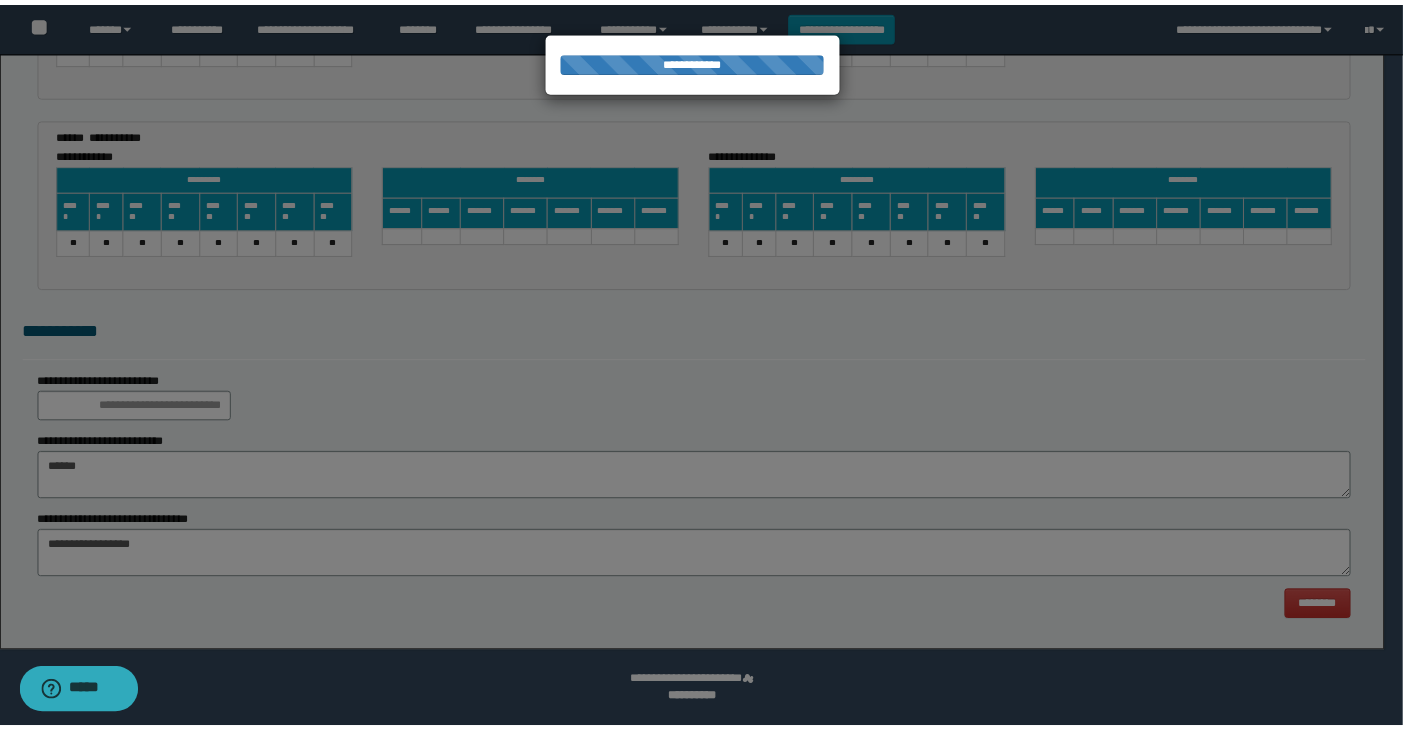 scroll, scrollTop: 0, scrollLeft: 0, axis: both 